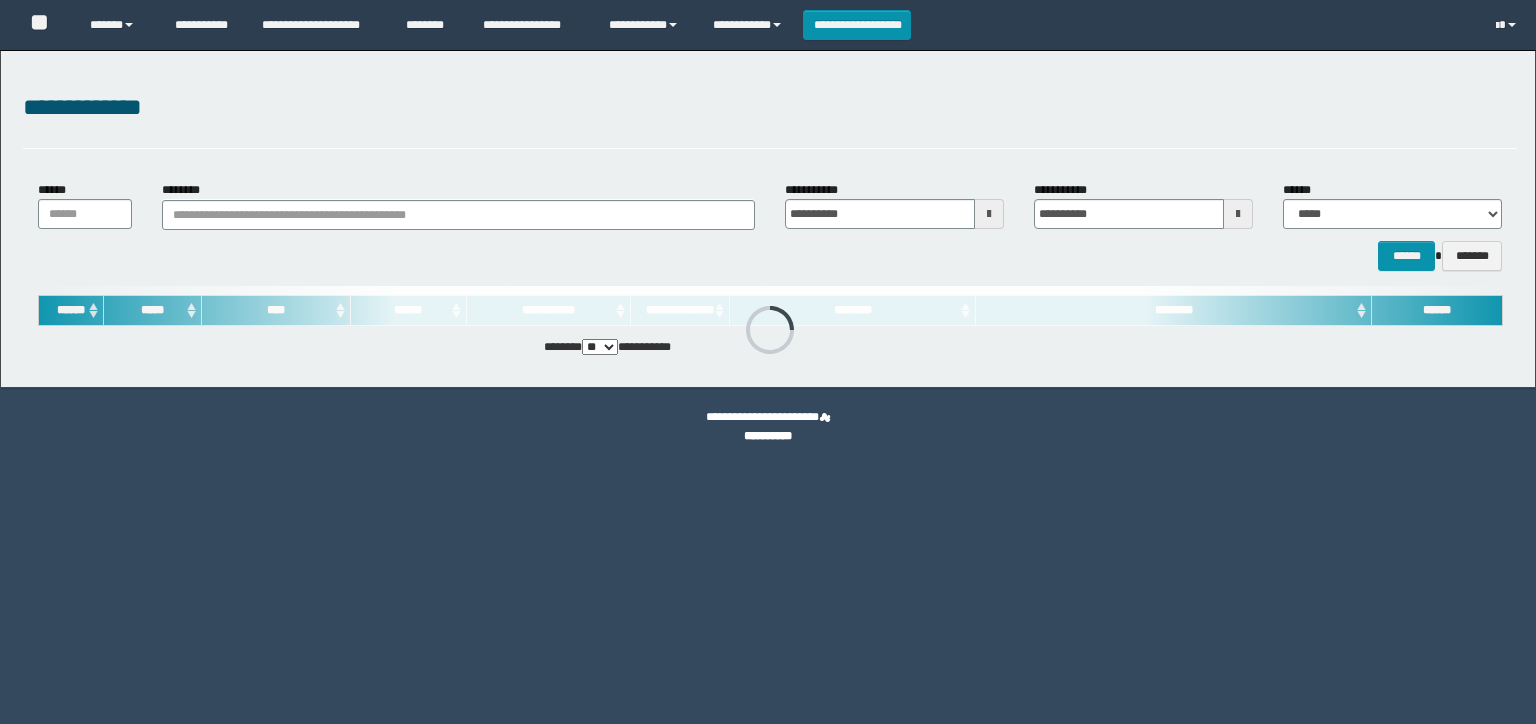 scroll, scrollTop: 0, scrollLeft: 0, axis: both 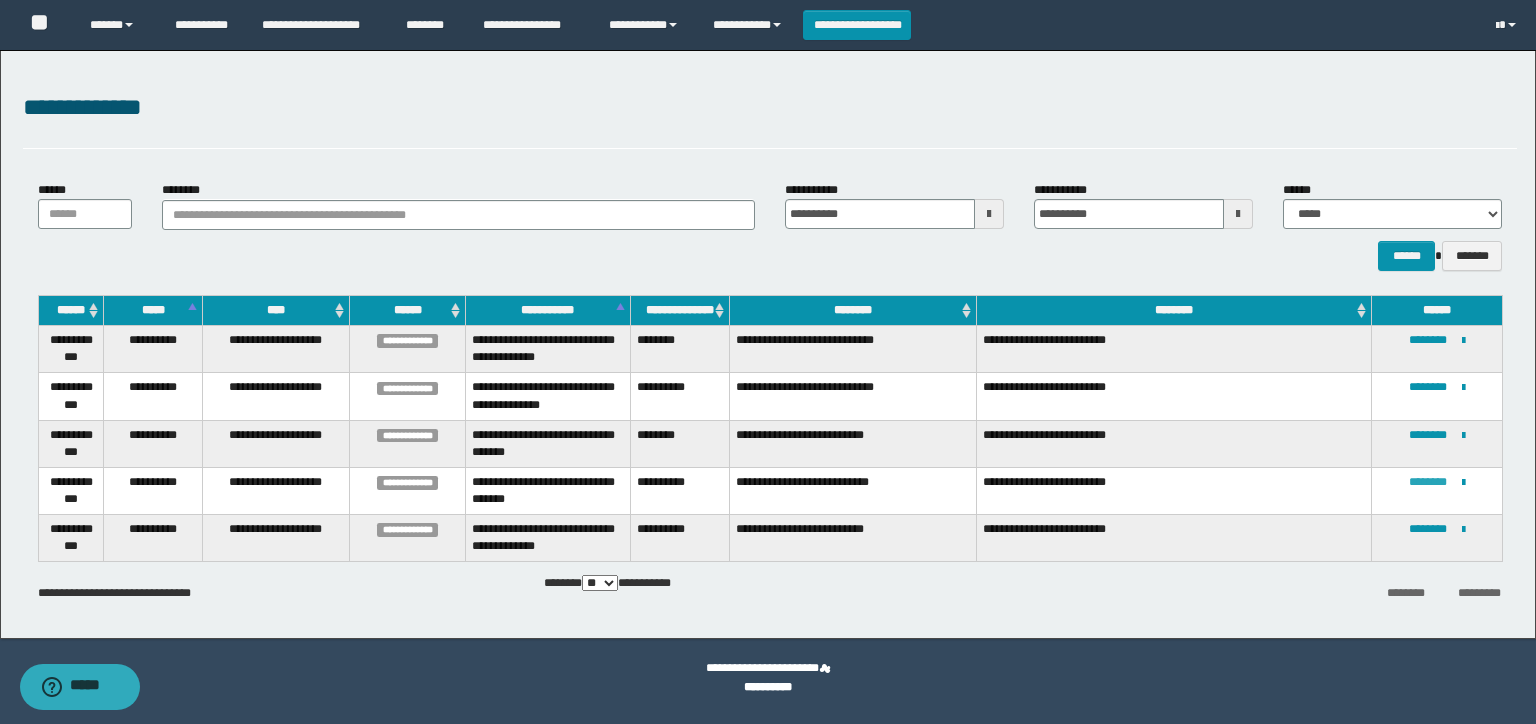 click on "********" at bounding box center [1428, 482] 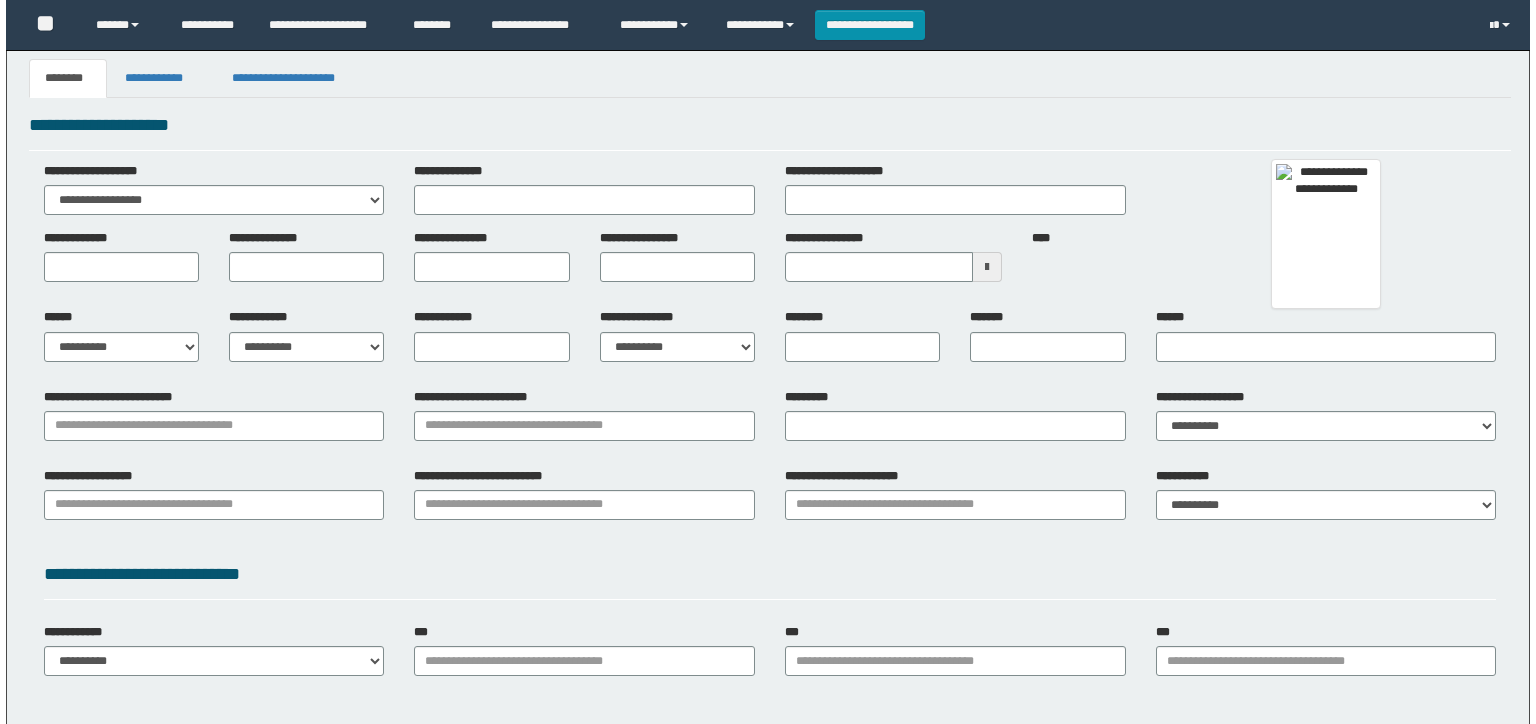 scroll, scrollTop: 0, scrollLeft: 0, axis: both 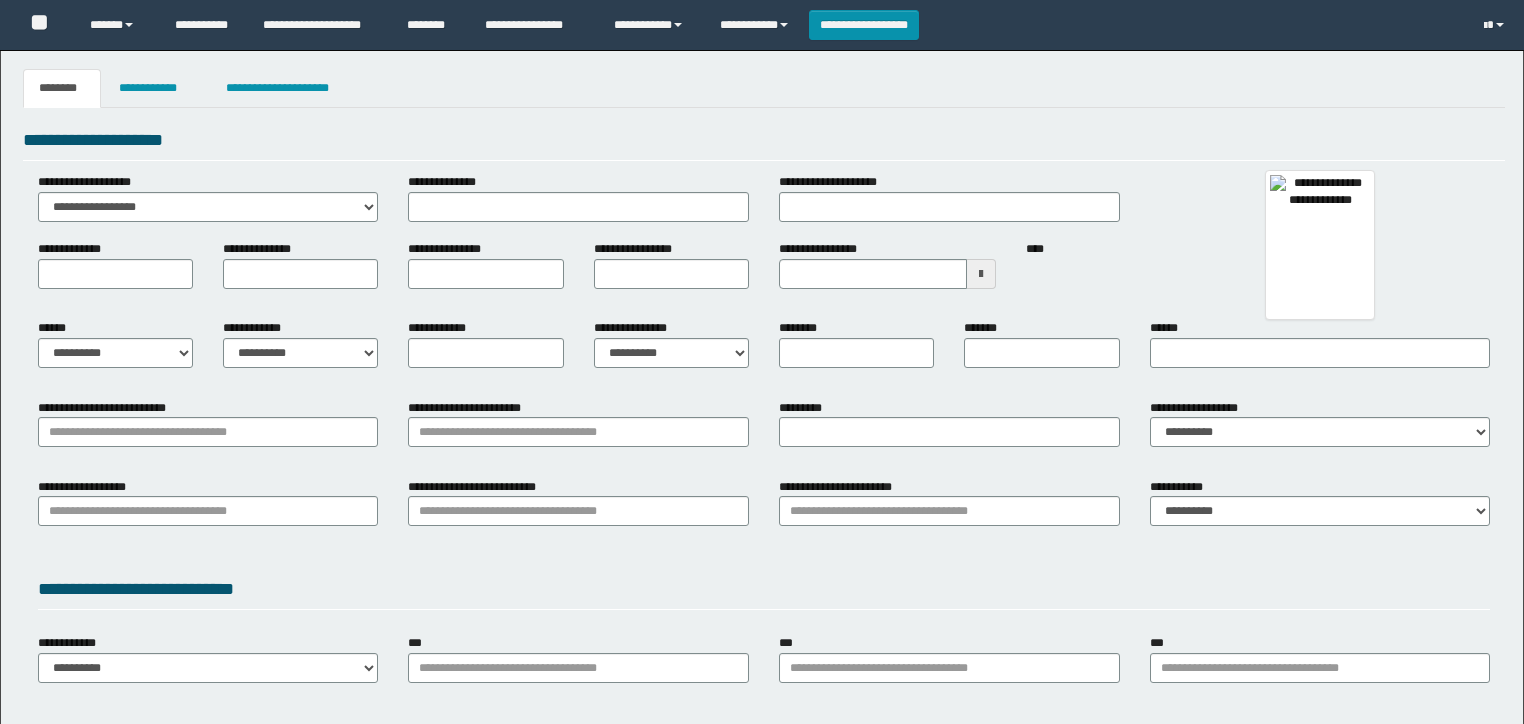 type 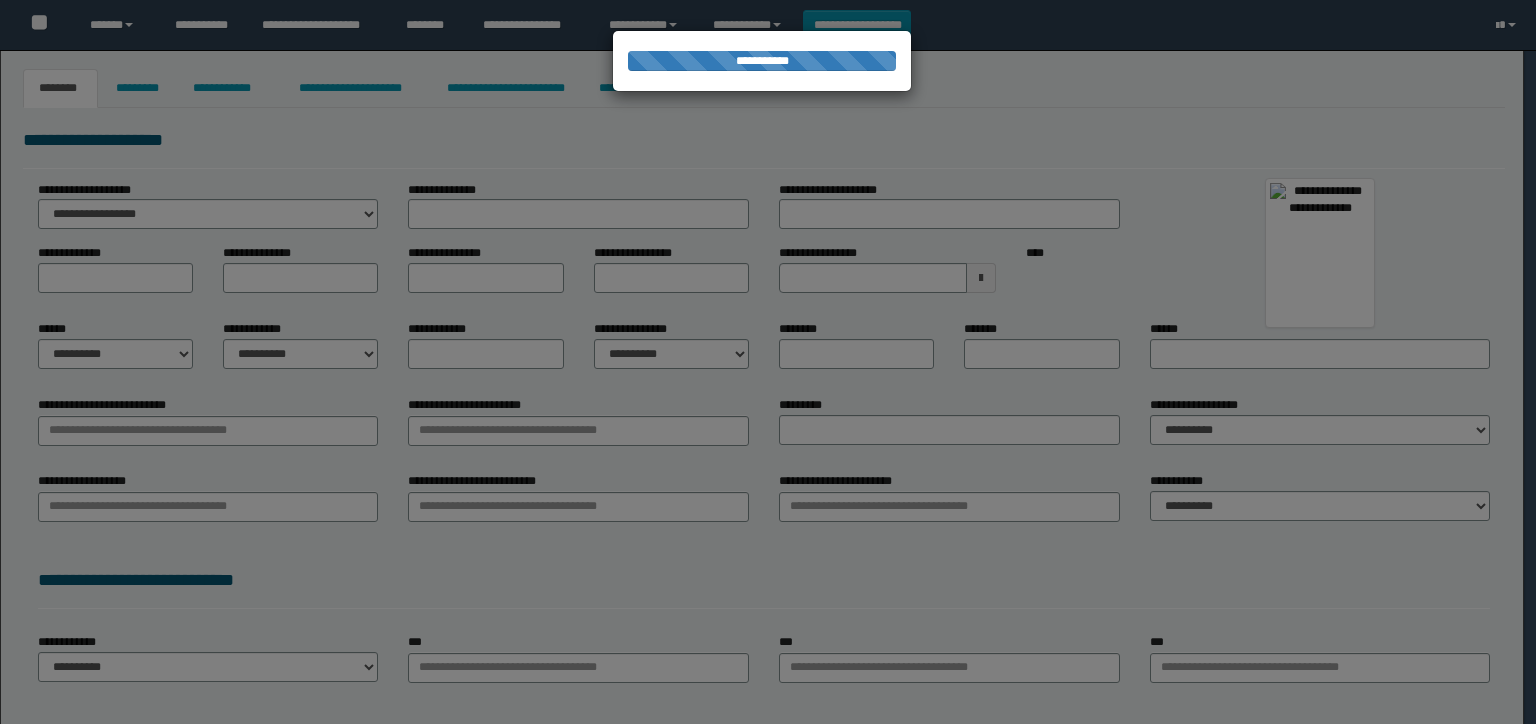 type on "**********" 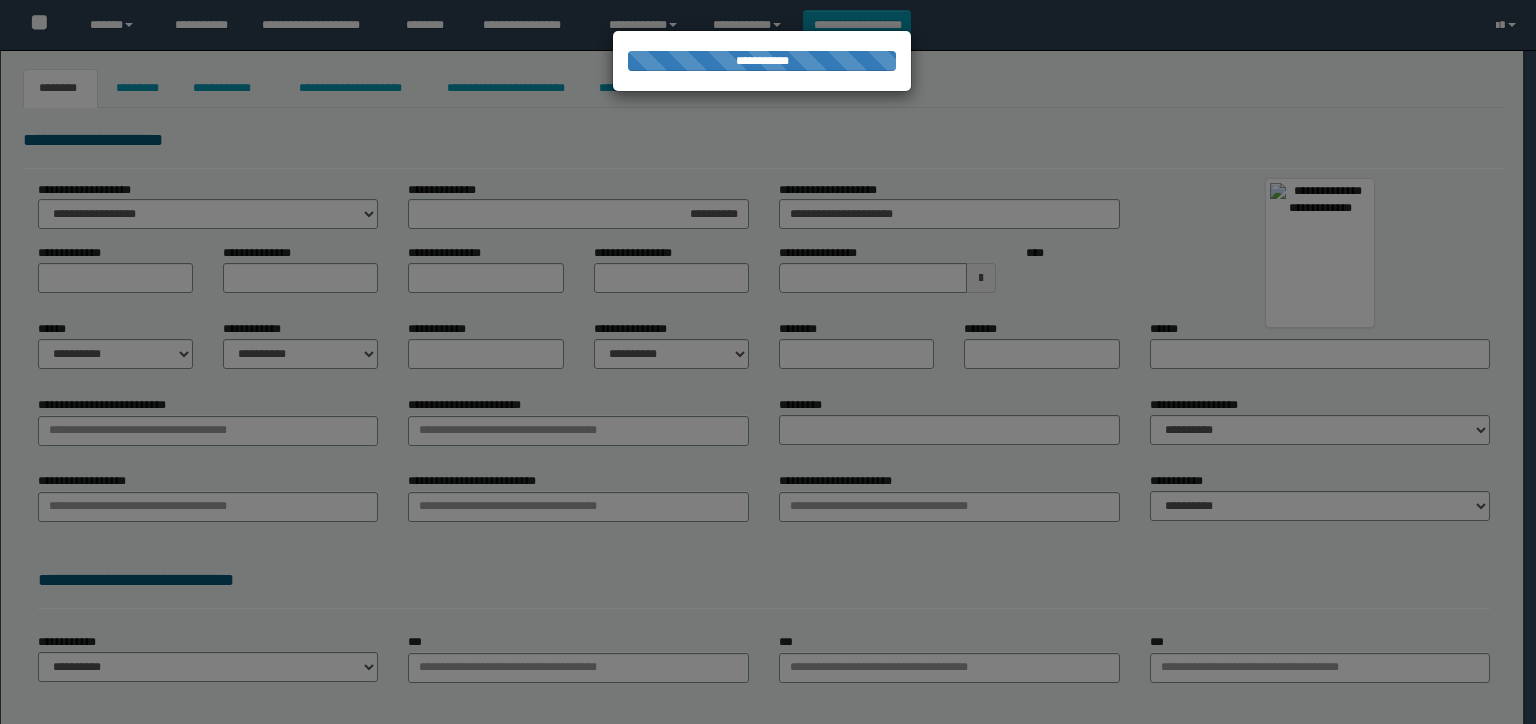 type on "*****" 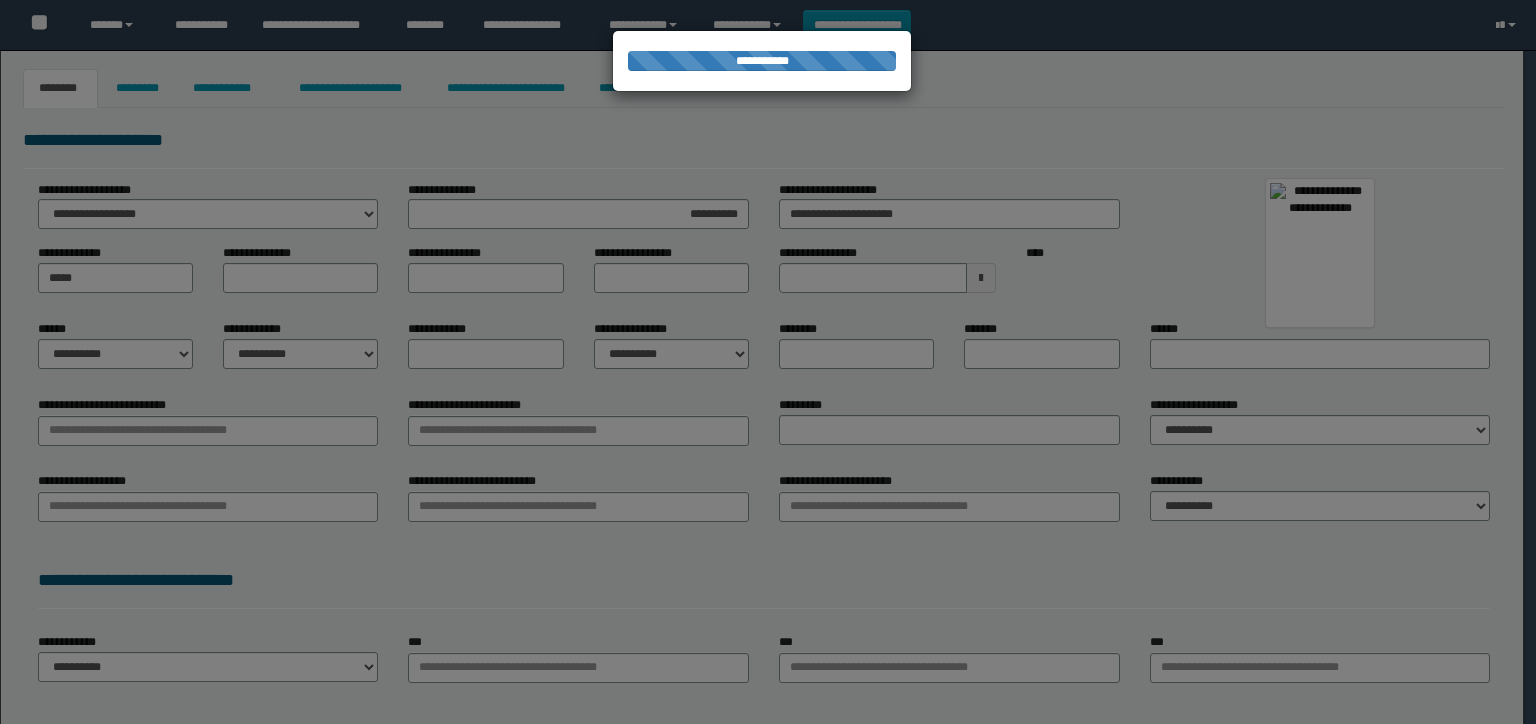 type on "****" 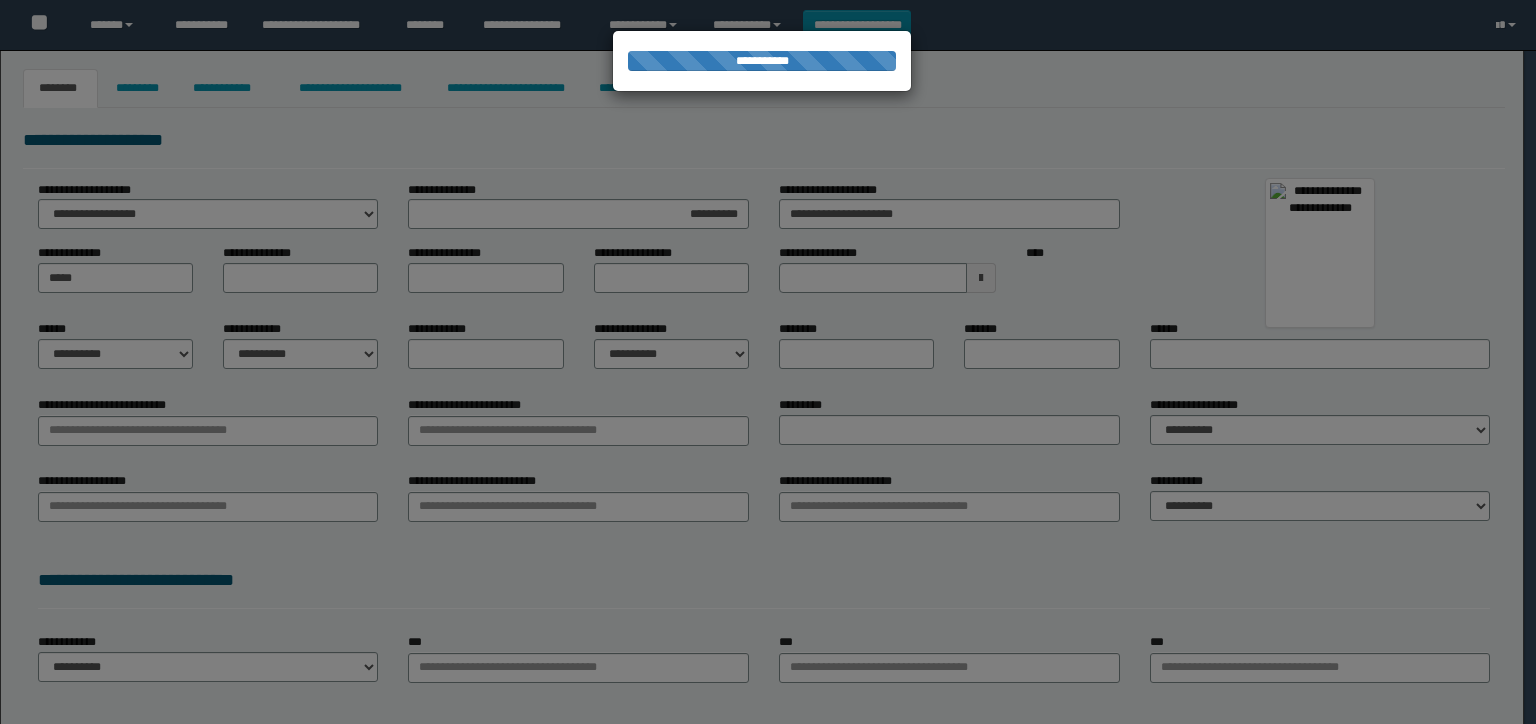type on "**********" 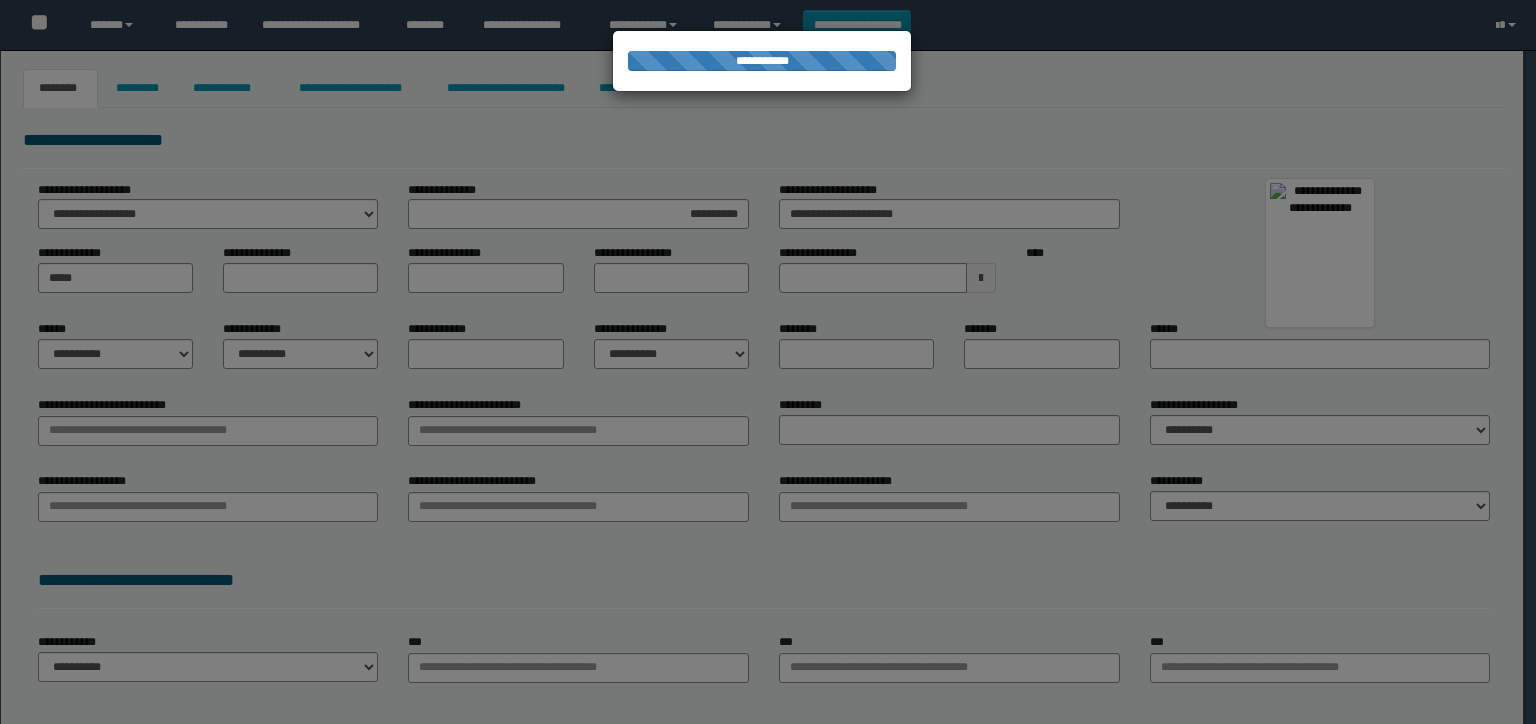 select on "*" 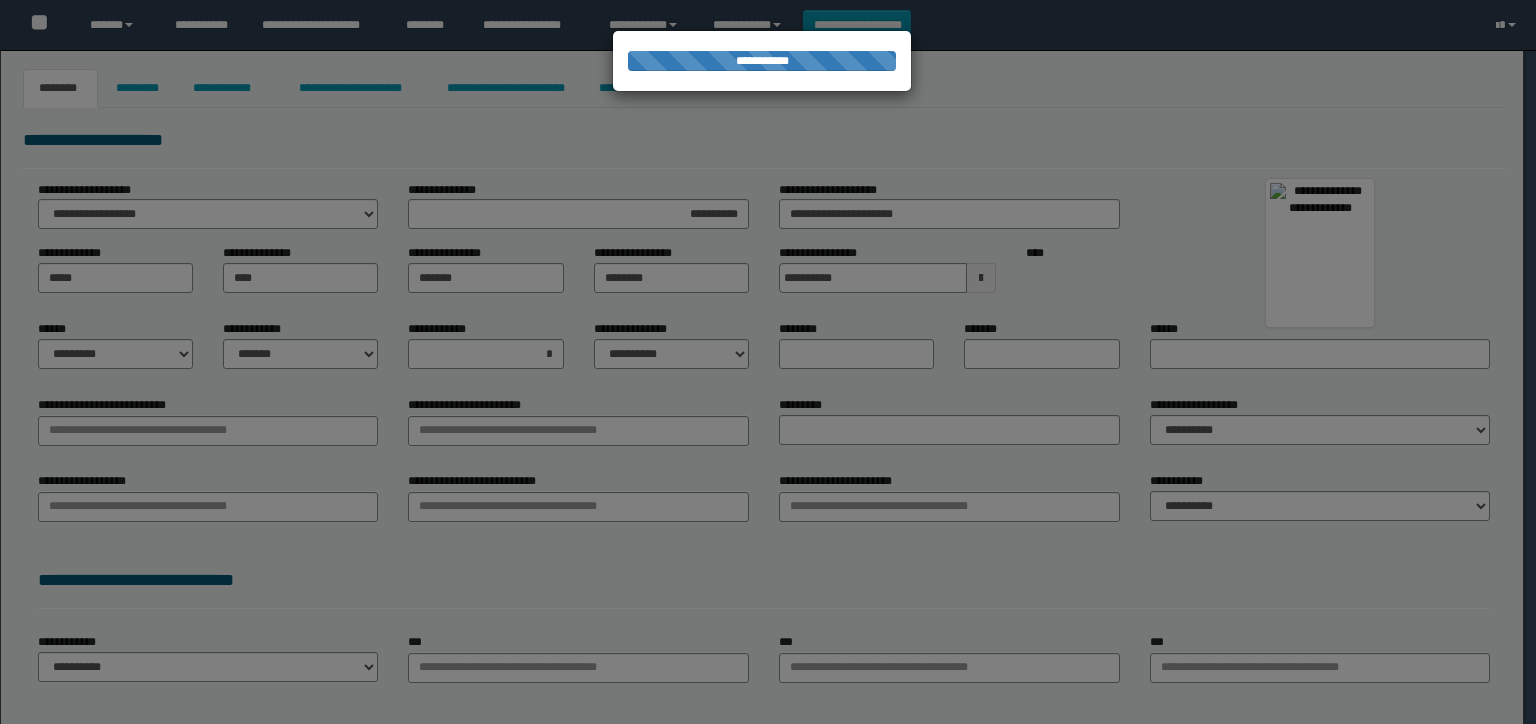 select on "*" 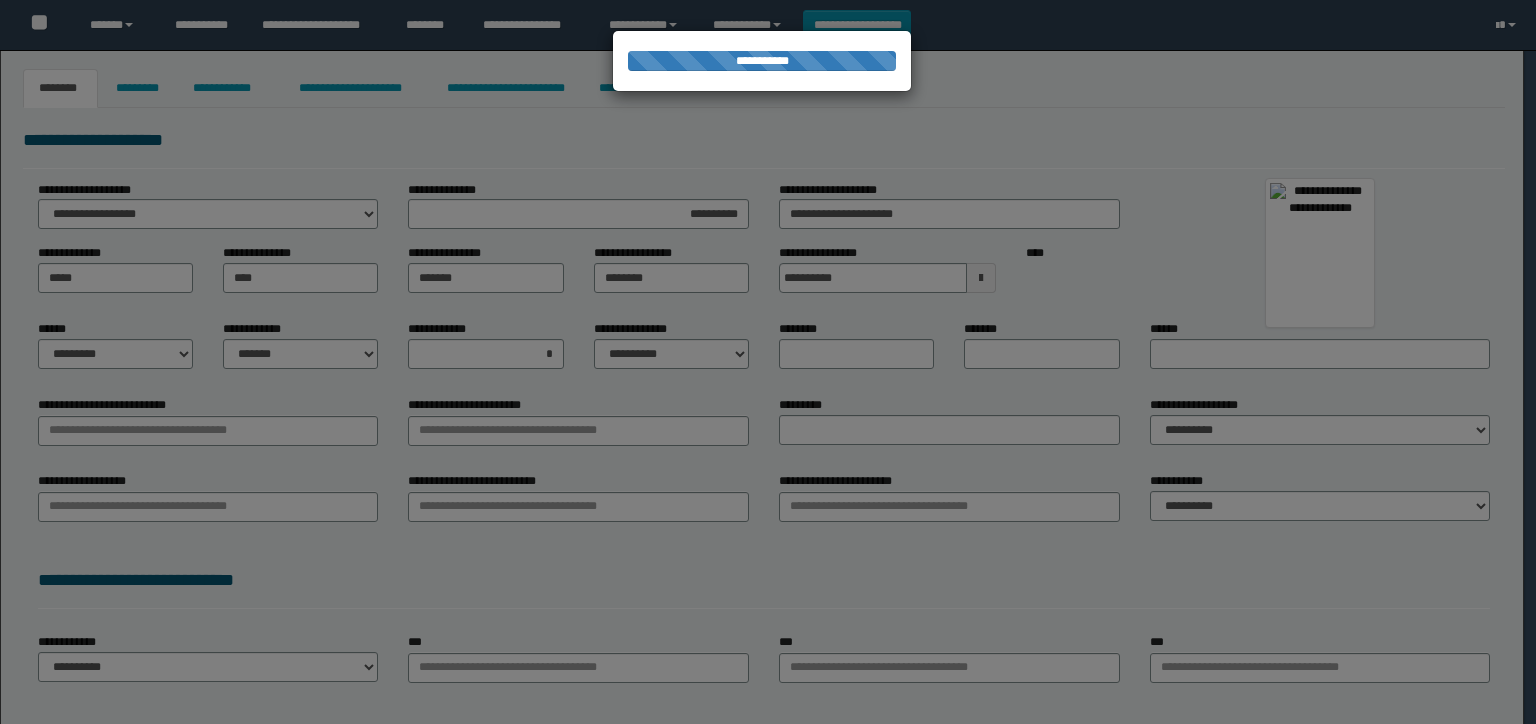 type on "**********" 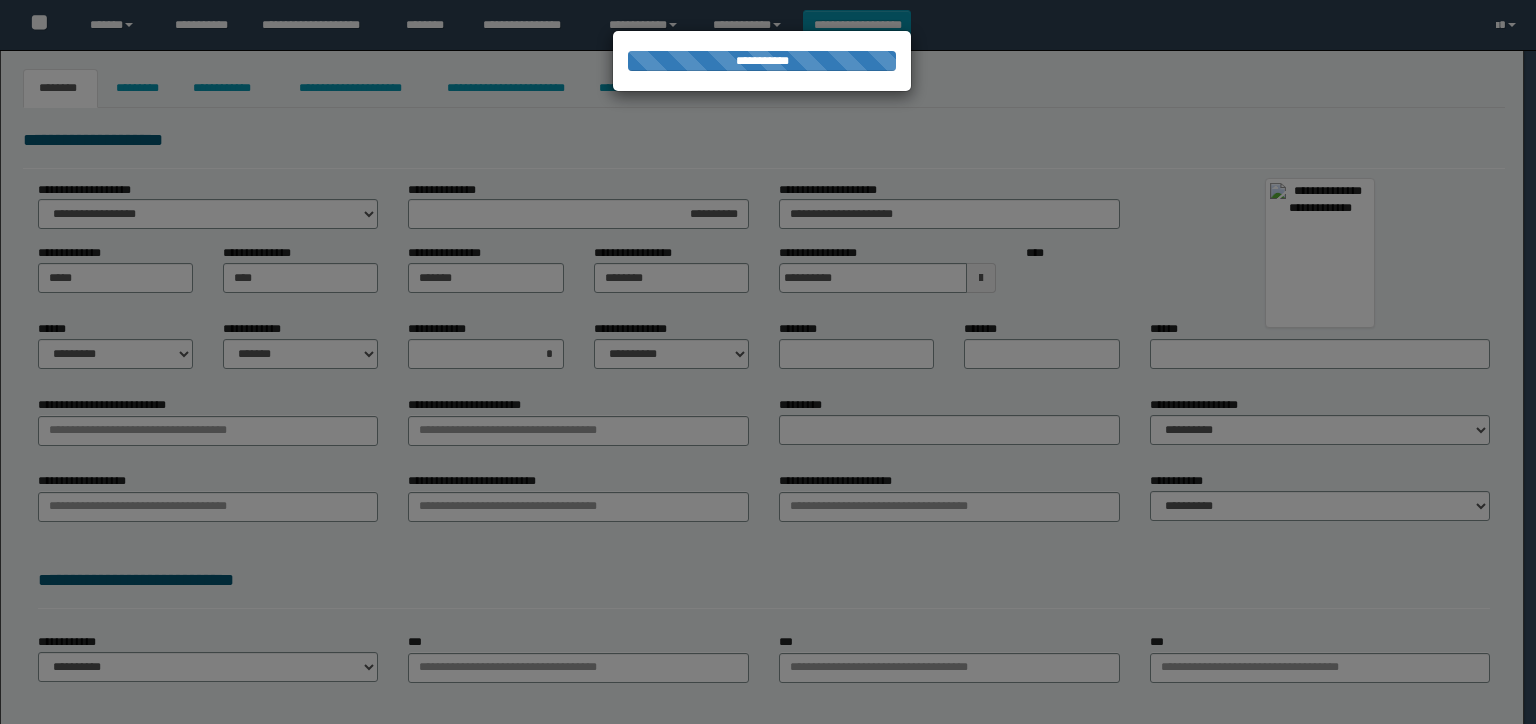 type on "********" 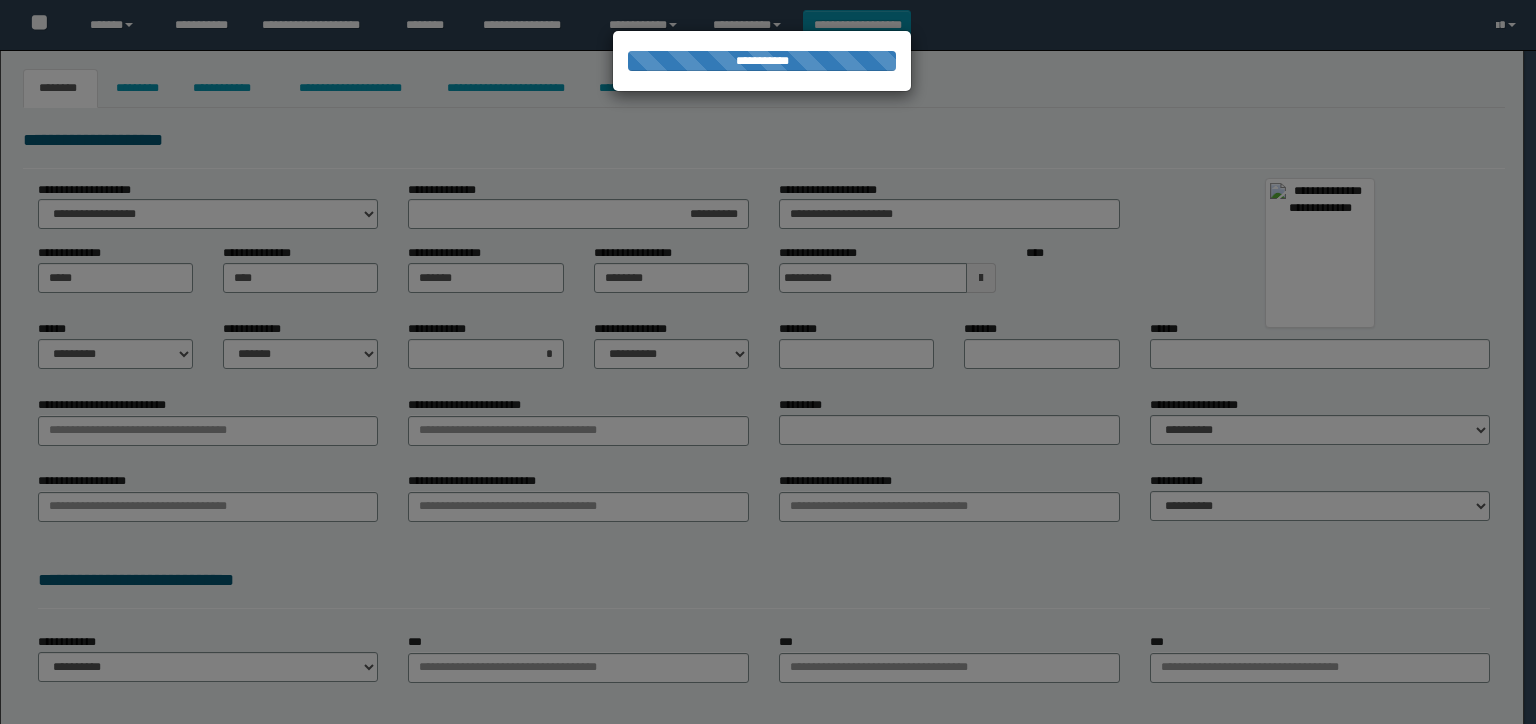 type on "********" 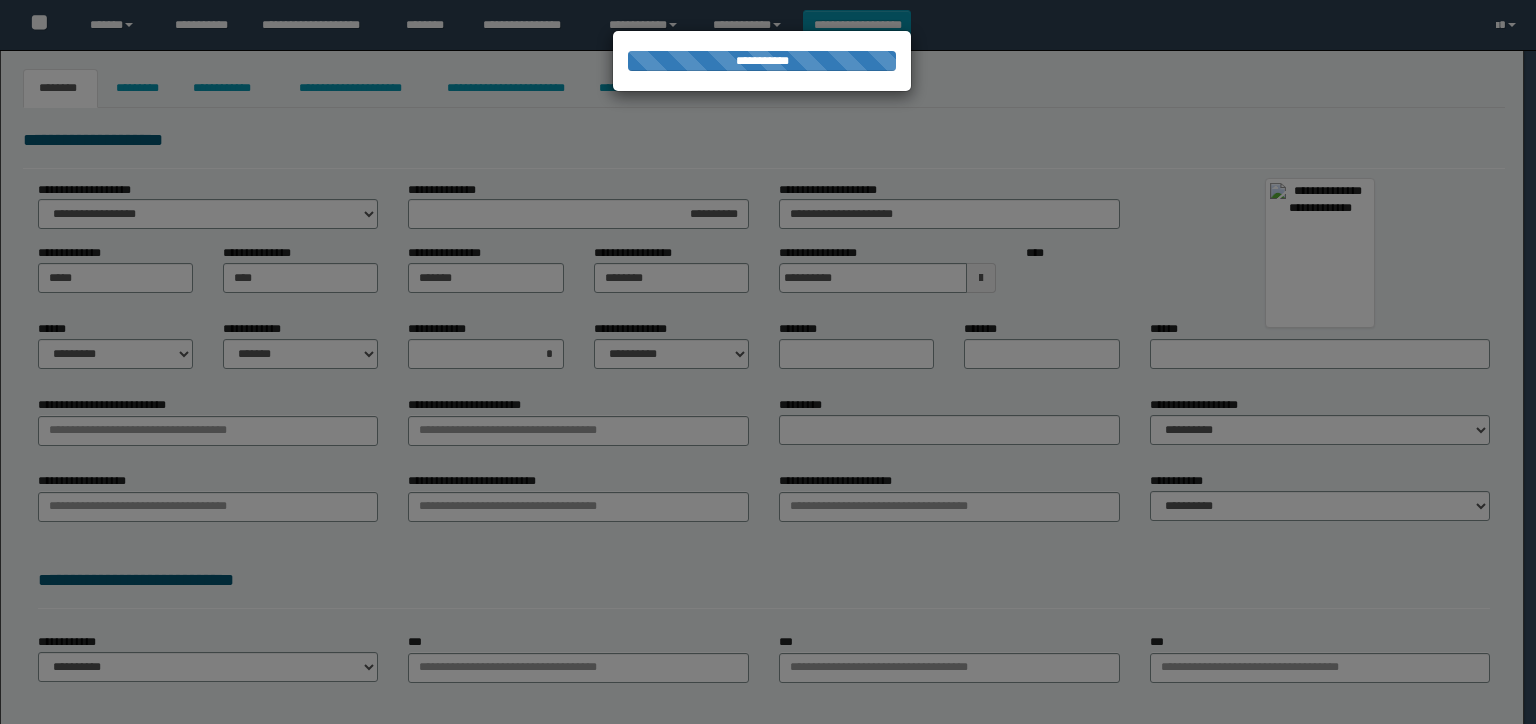 type on "*********" 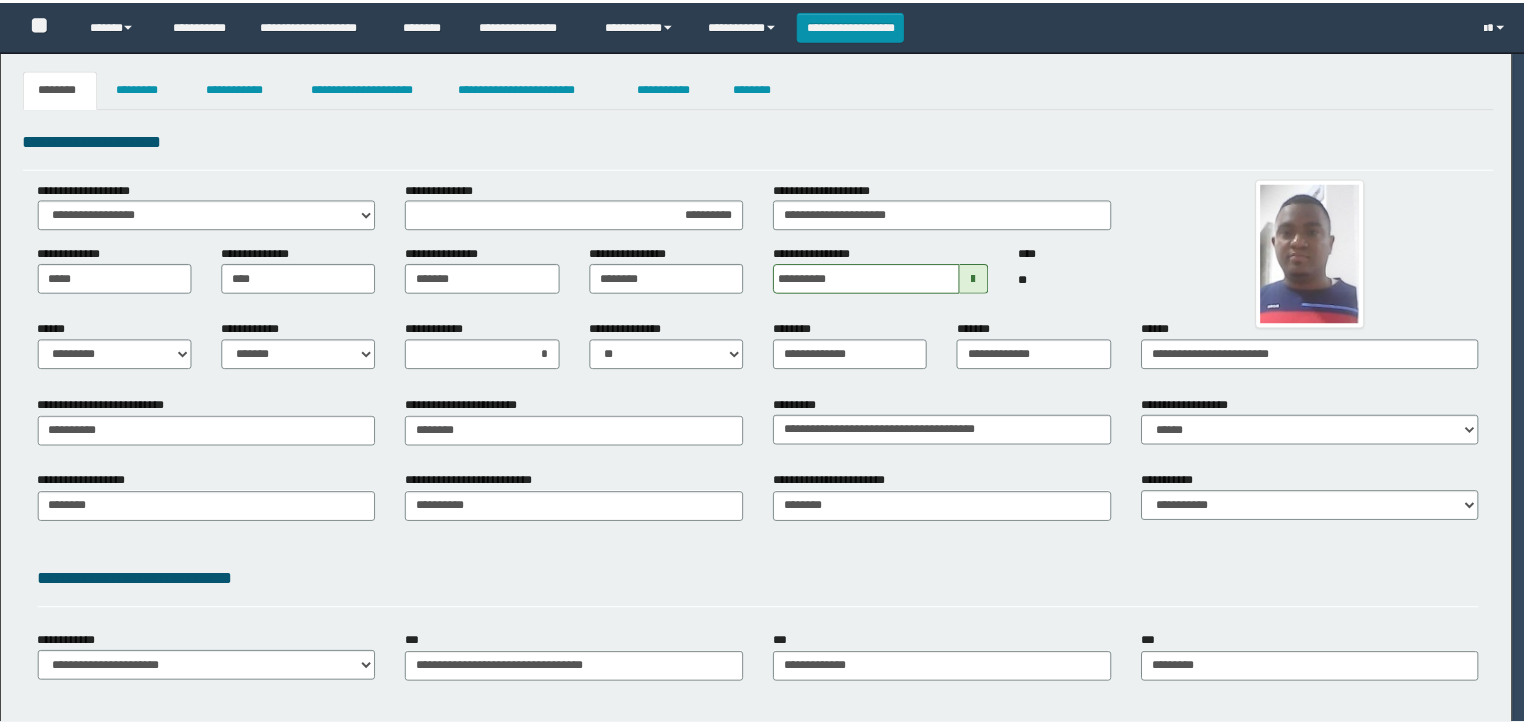 scroll, scrollTop: 0, scrollLeft: 0, axis: both 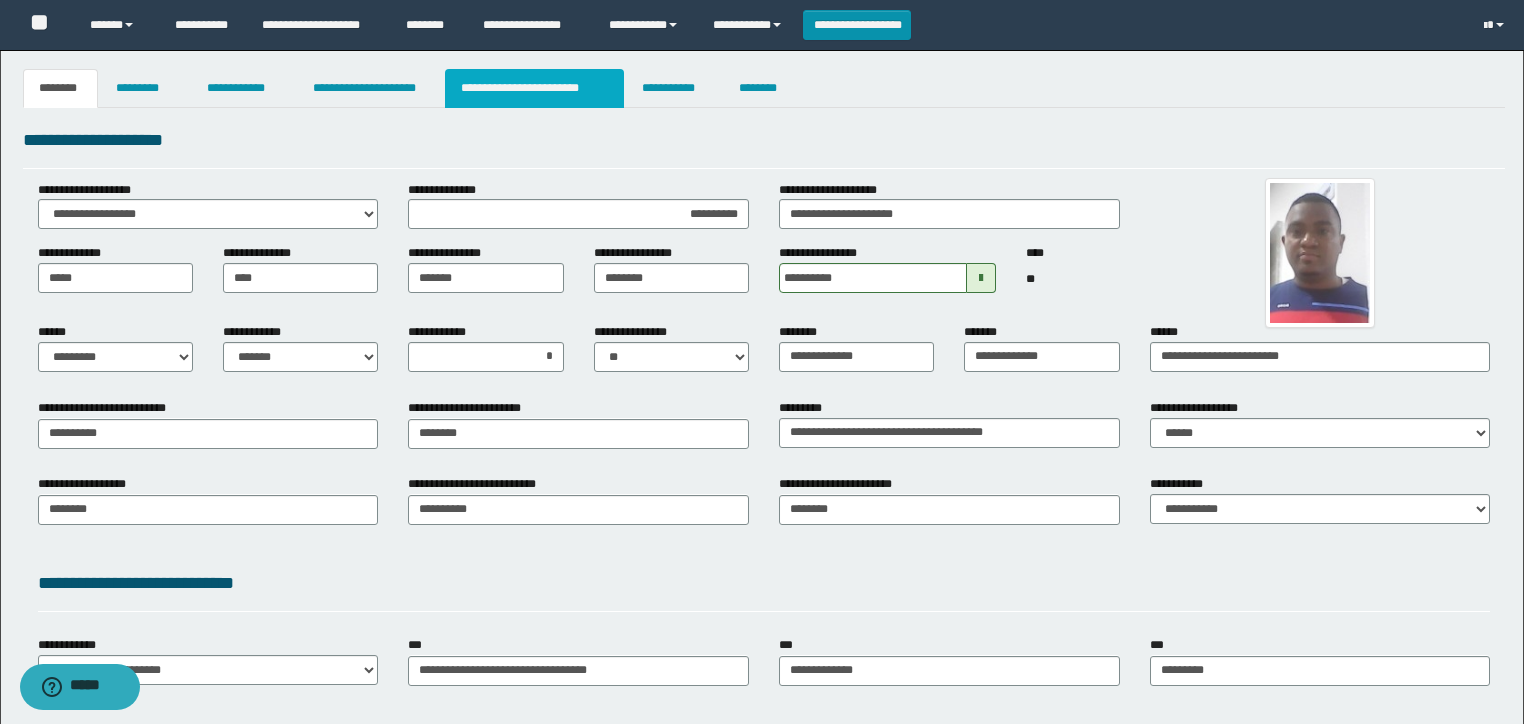 click on "**********" at bounding box center [534, 88] 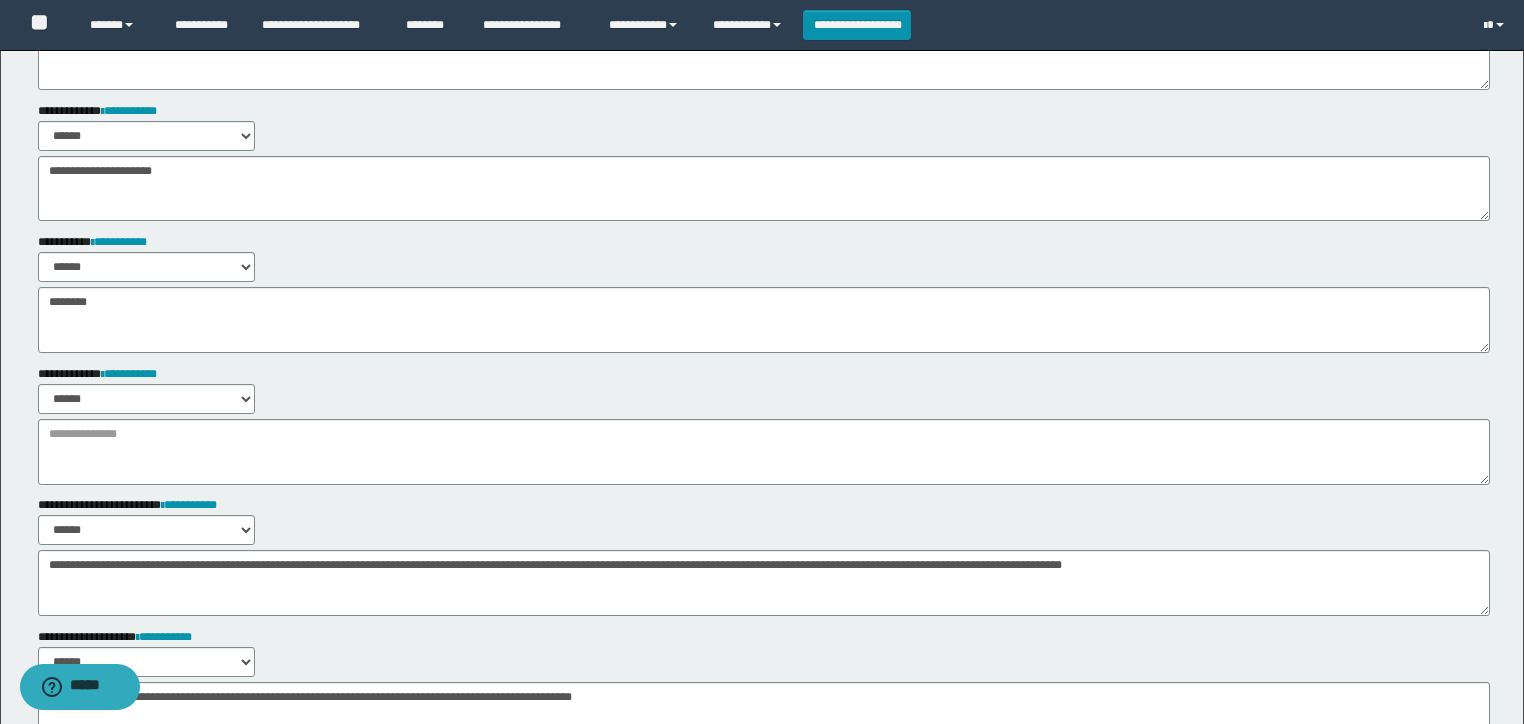 scroll, scrollTop: 400, scrollLeft: 0, axis: vertical 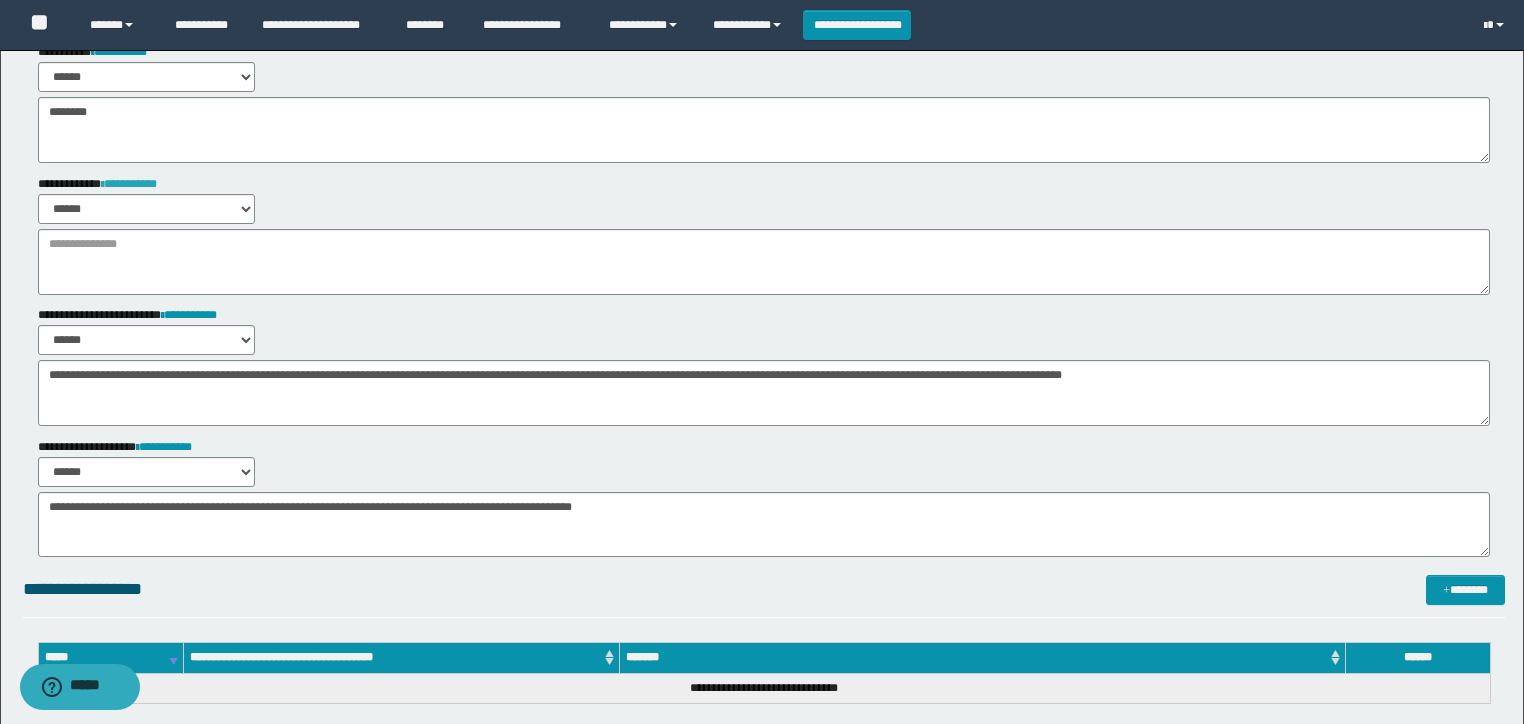 click on "**********" at bounding box center [129, 184] 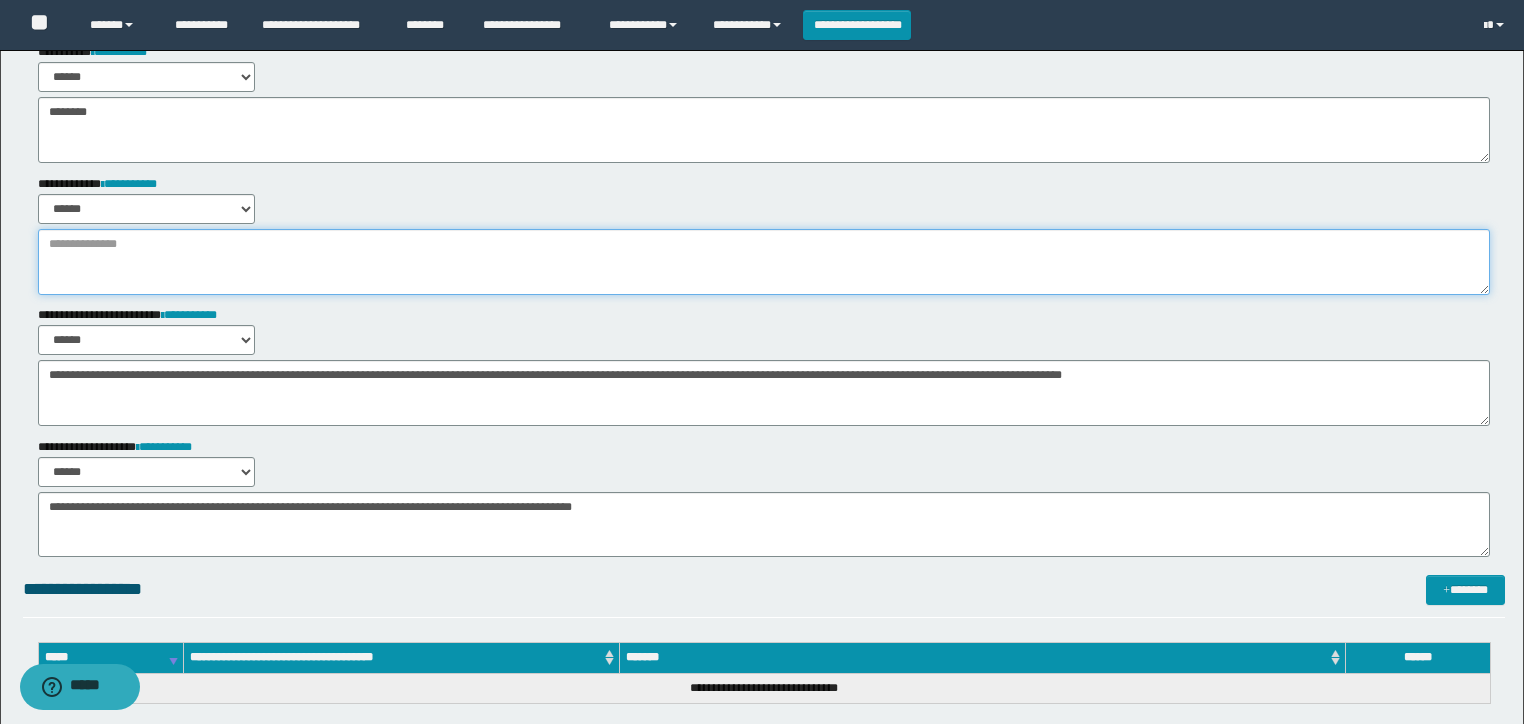 click at bounding box center [764, 262] 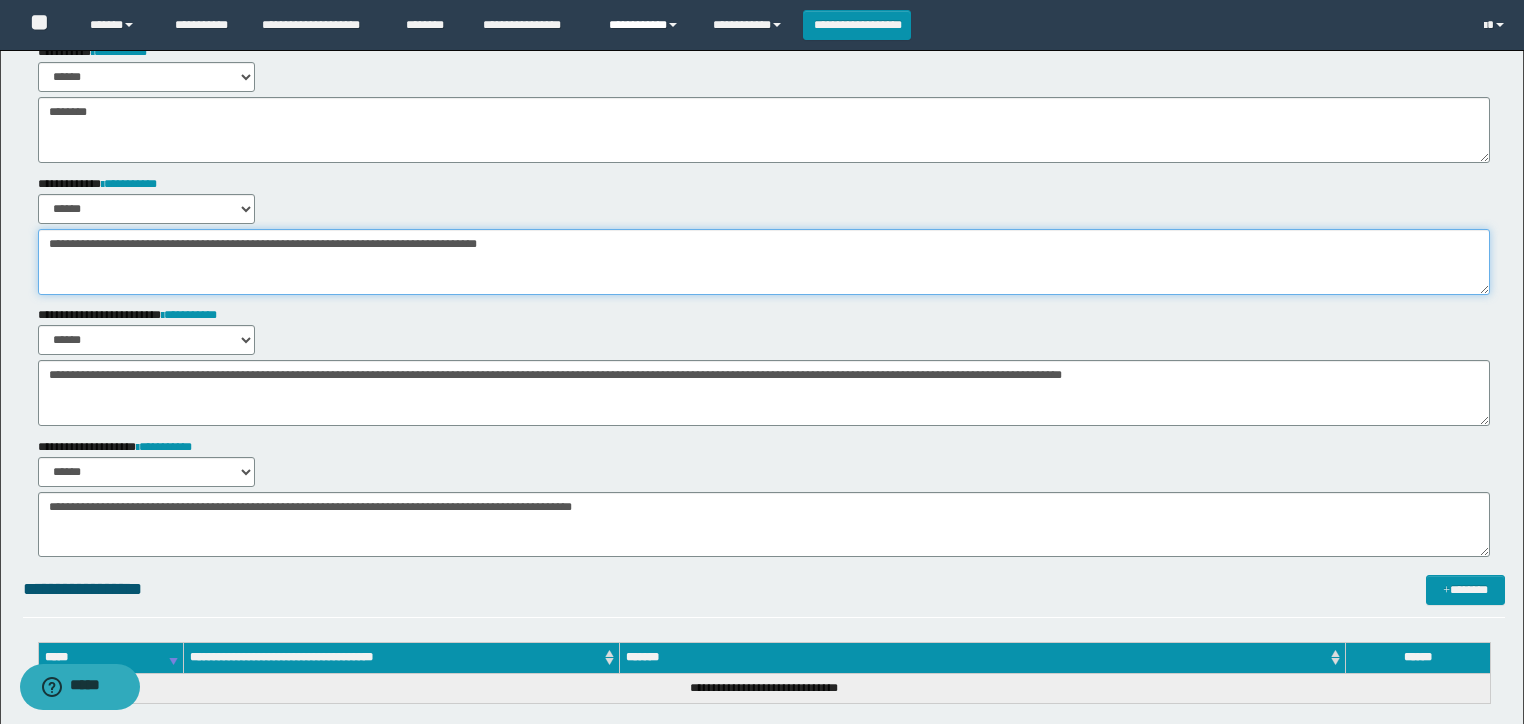 type on "**********" 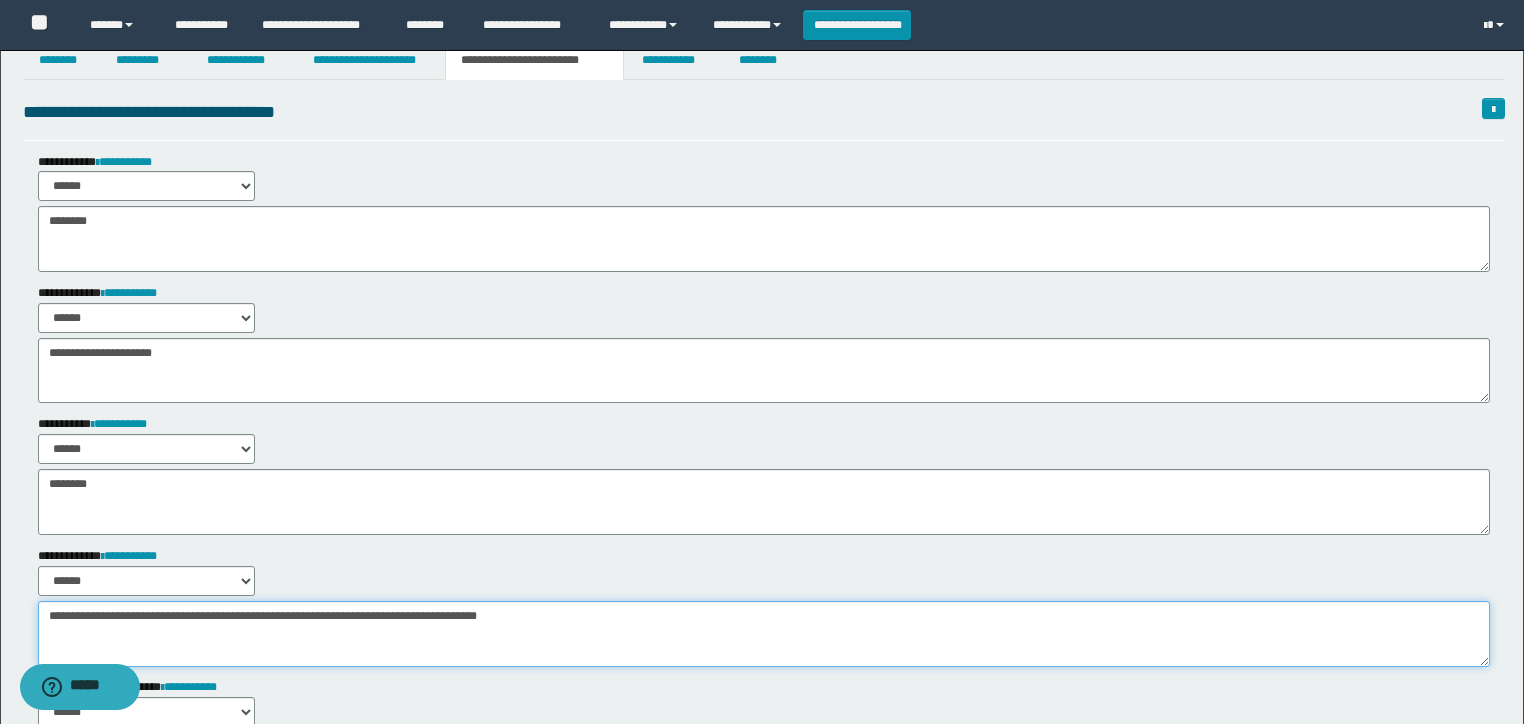 scroll, scrollTop: 0, scrollLeft: 0, axis: both 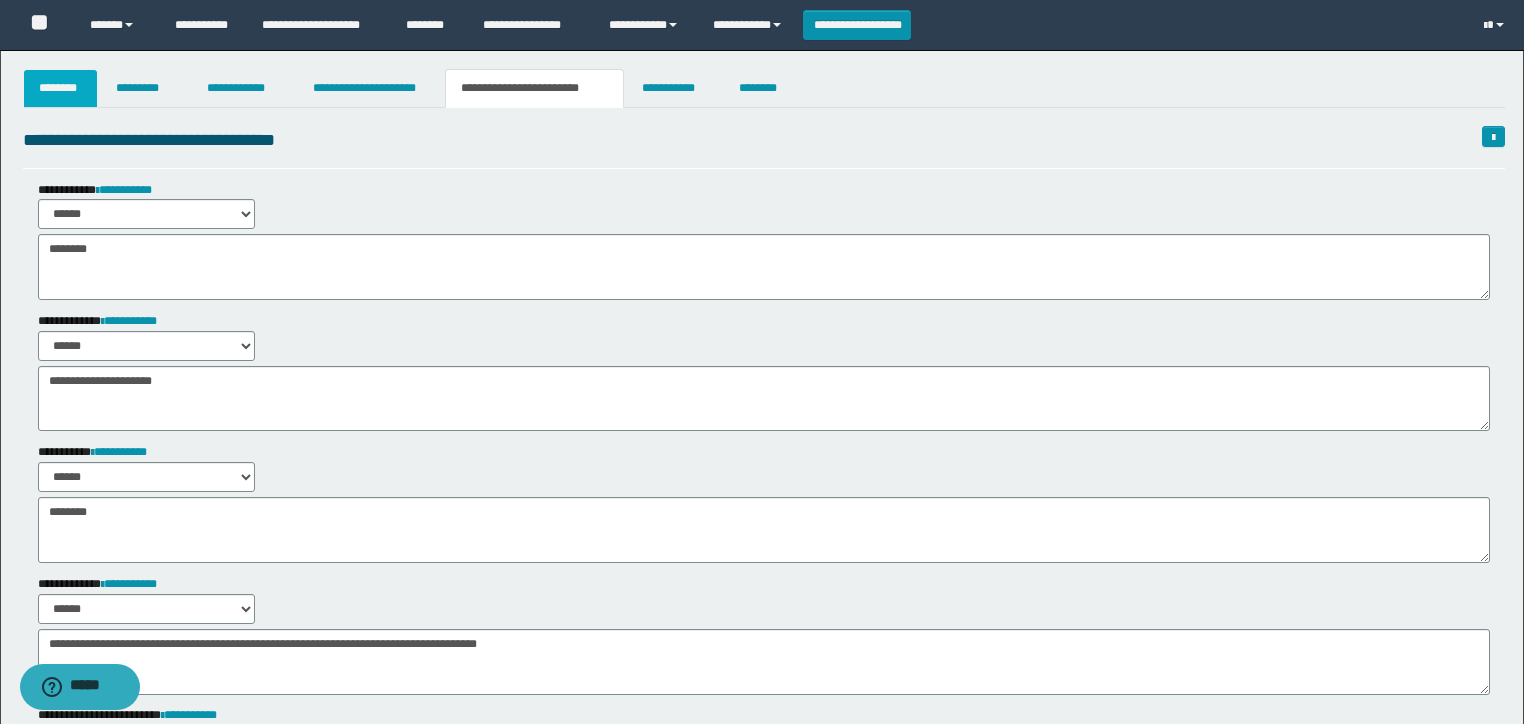 click on "********" at bounding box center [61, 88] 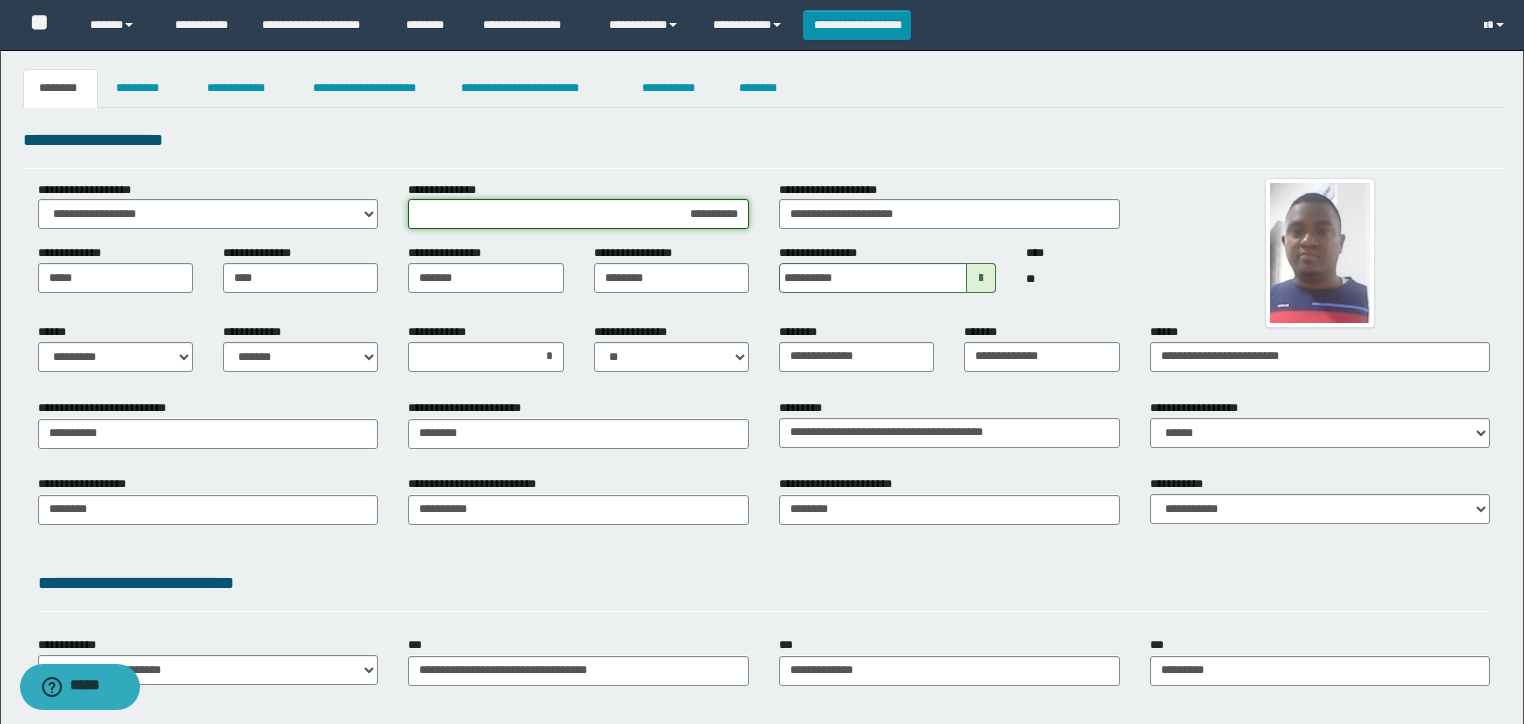 drag, startPoint x: 660, startPoint y: 208, endPoint x: 747, endPoint y: 216, distance: 87.36704 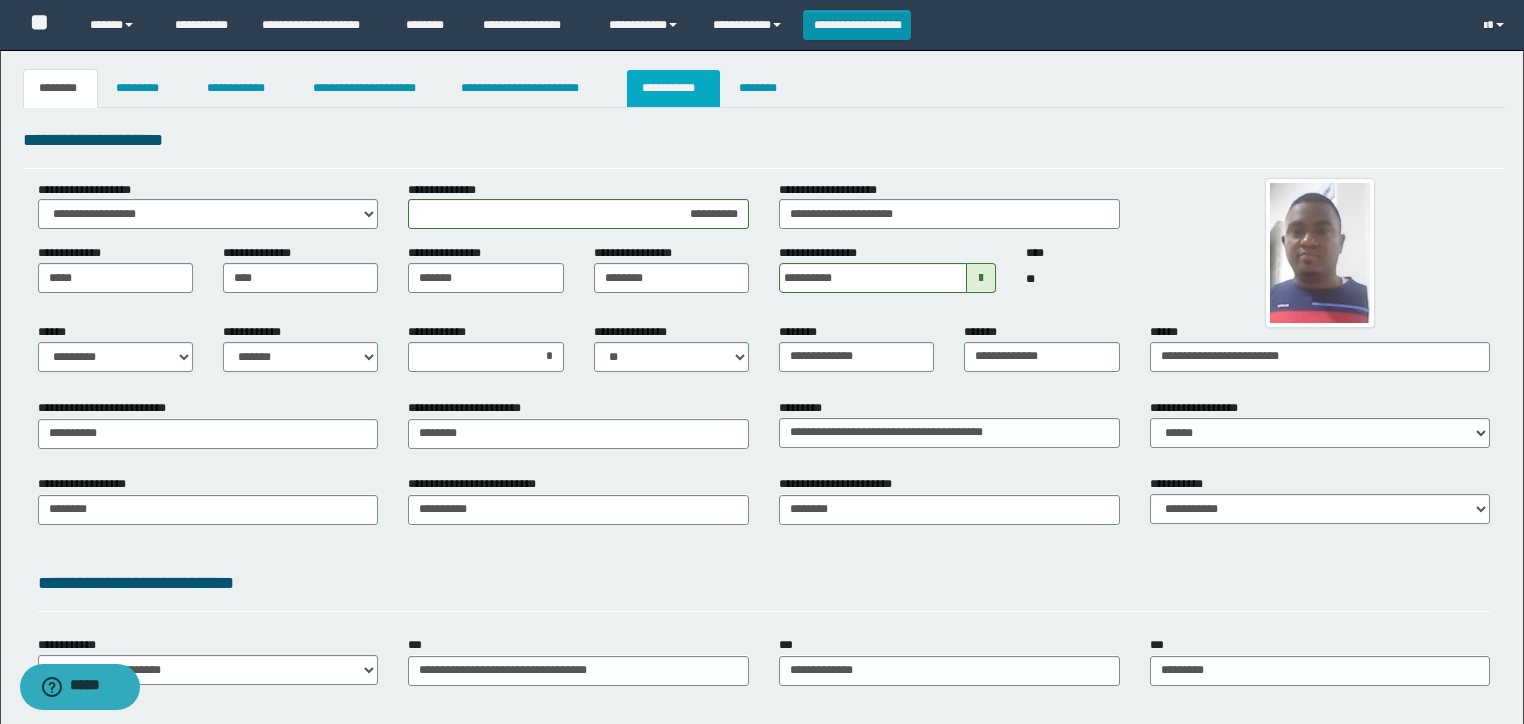 click on "**********" at bounding box center [673, 88] 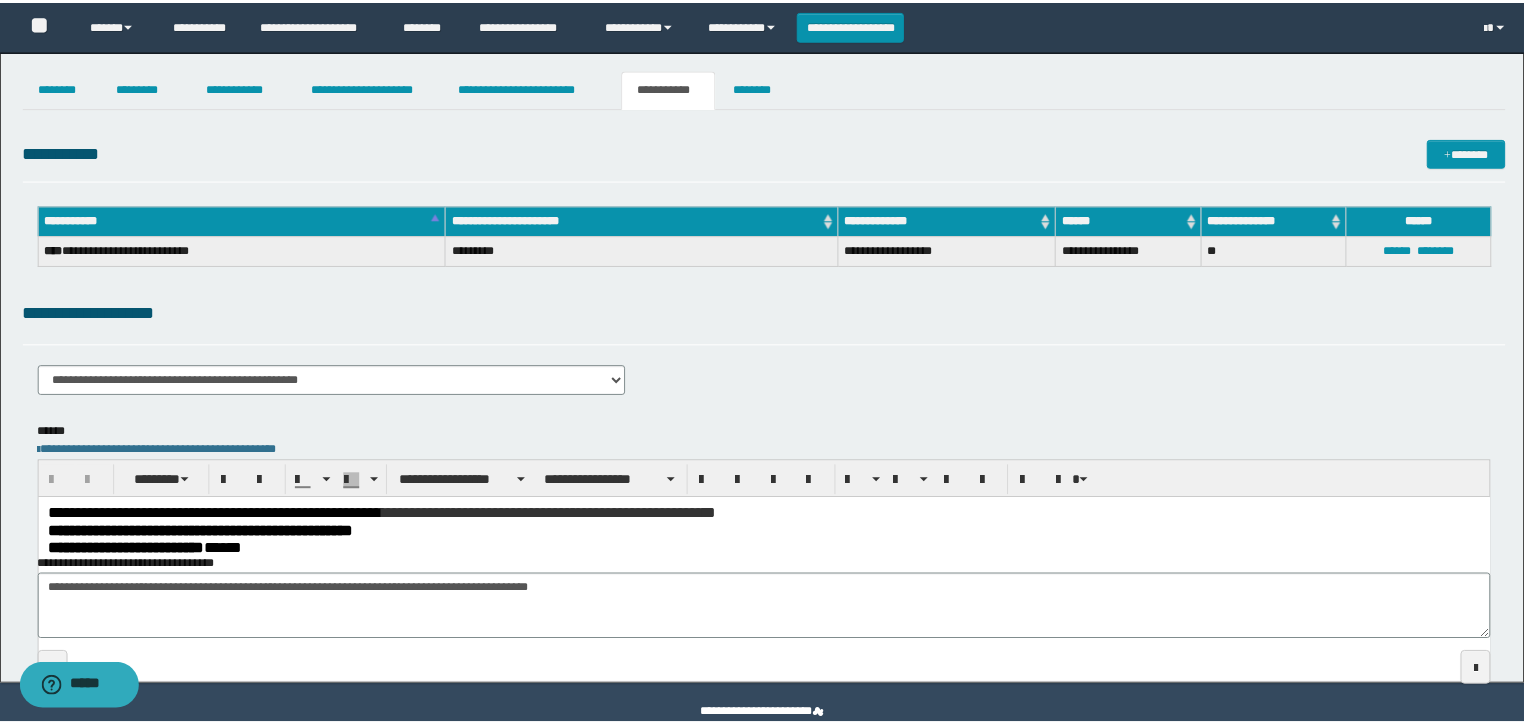 scroll, scrollTop: 0, scrollLeft: 0, axis: both 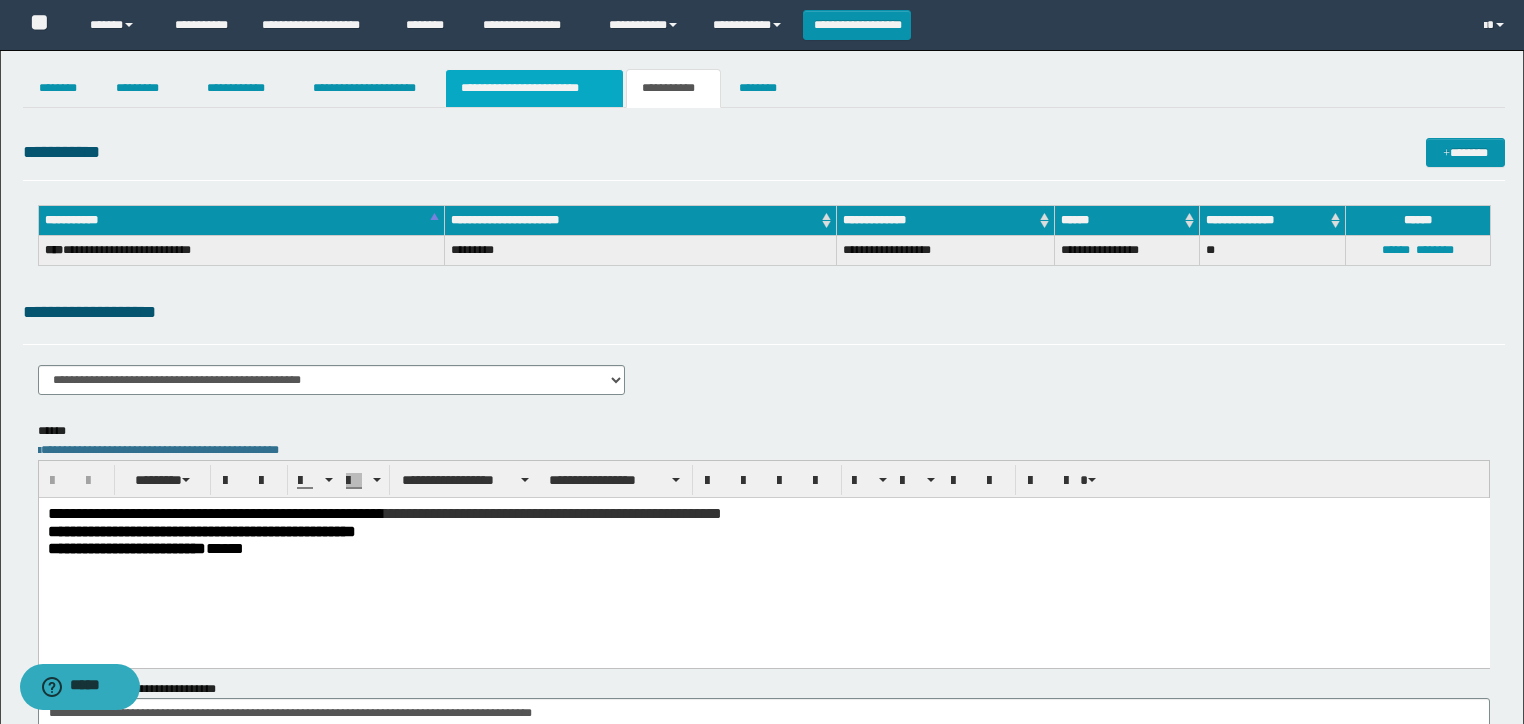 click on "**********" at bounding box center [534, 88] 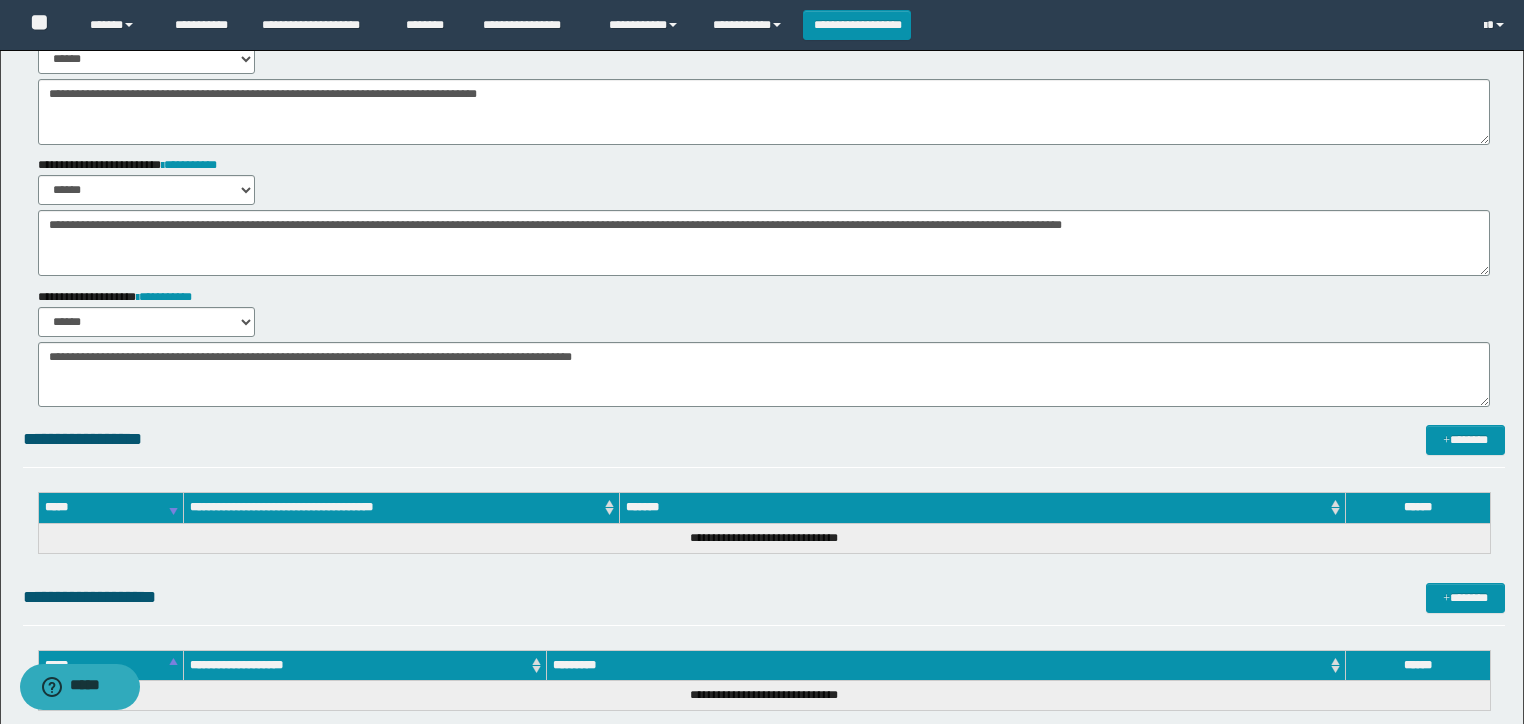 scroll, scrollTop: 302, scrollLeft: 0, axis: vertical 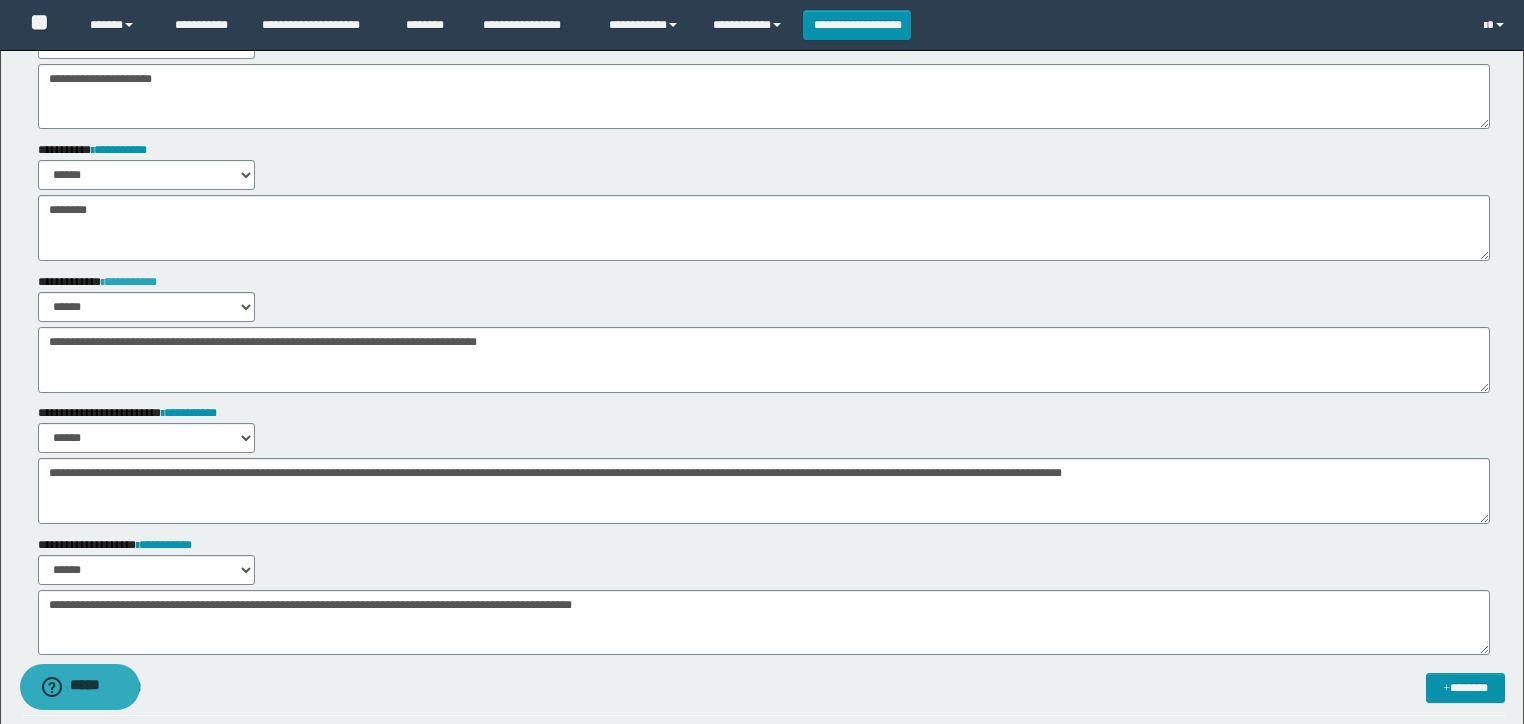 click on "**********" at bounding box center (129, 282) 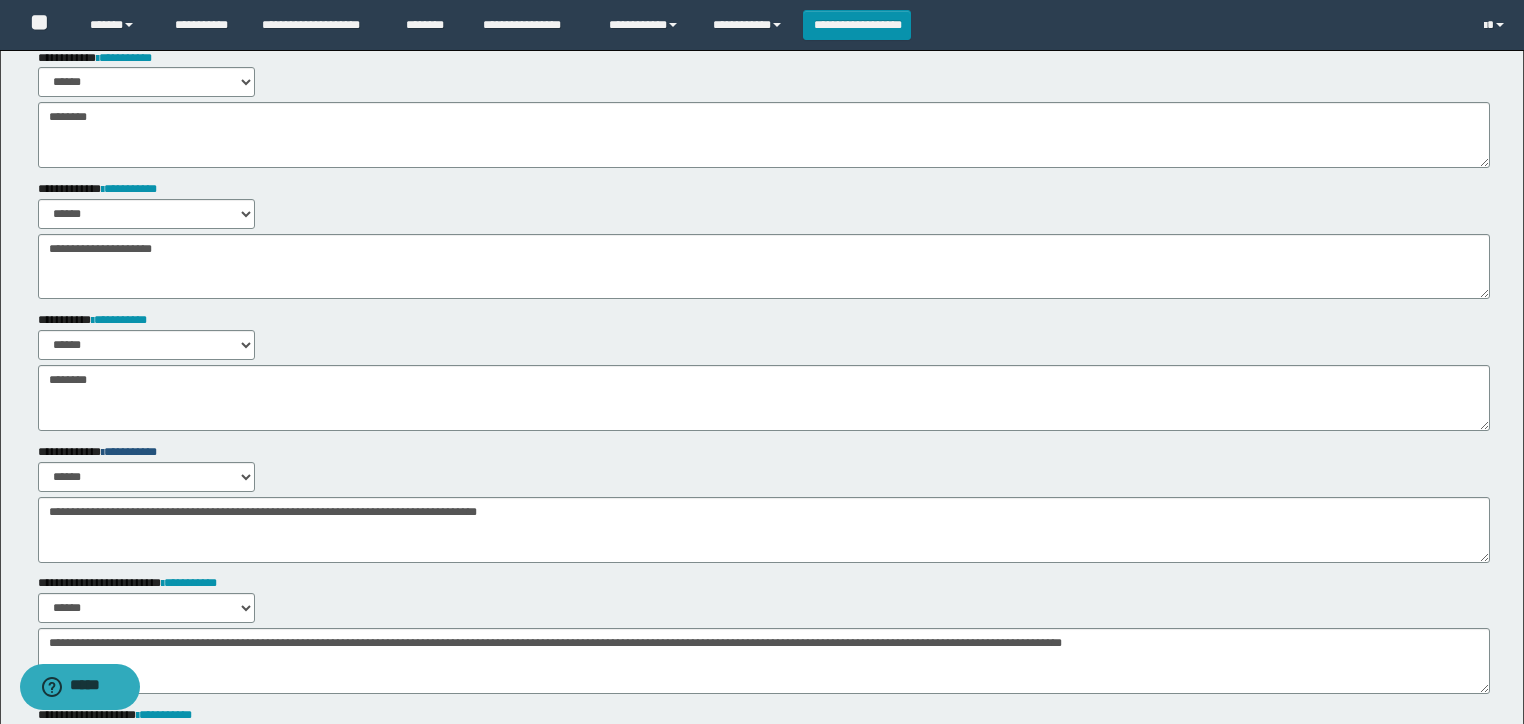 scroll, scrollTop: 0, scrollLeft: 0, axis: both 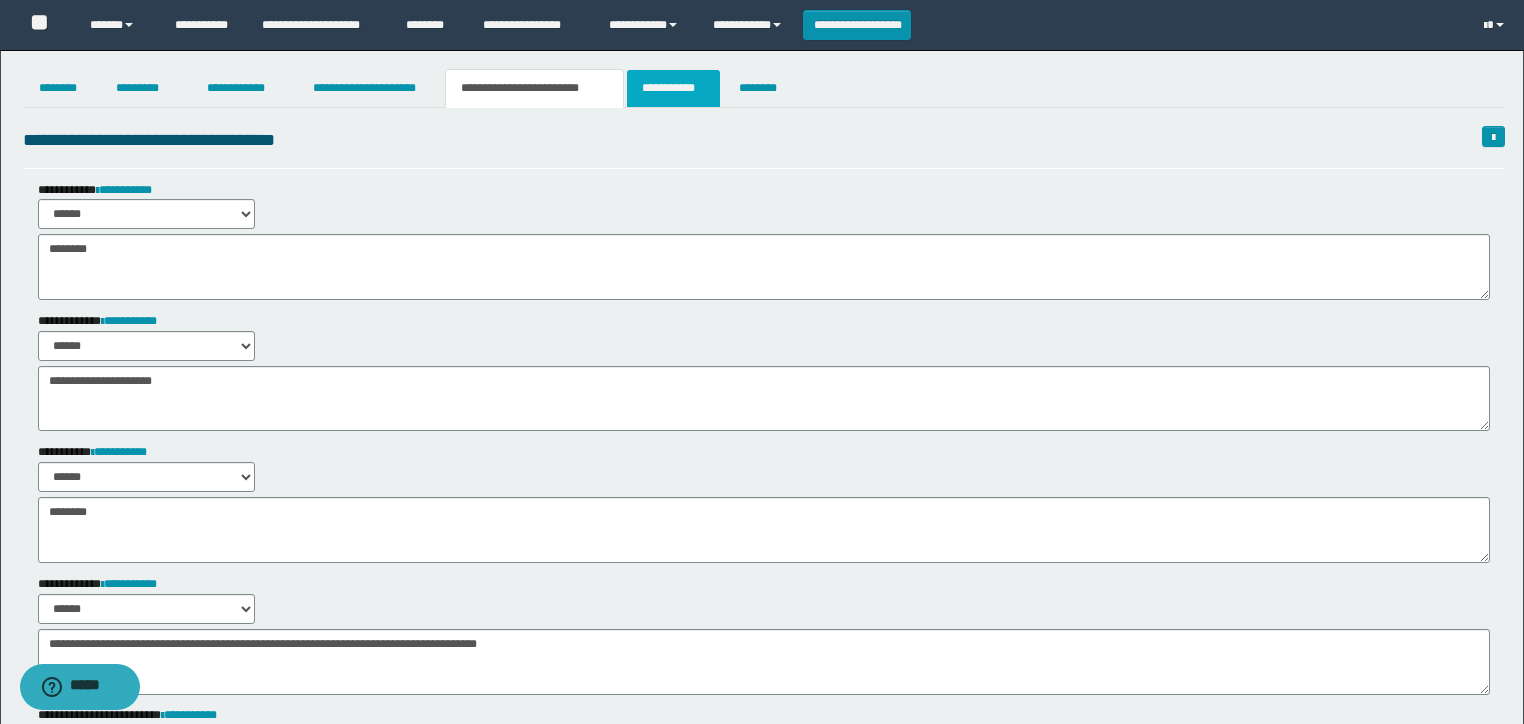 click on "**********" at bounding box center (673, 88) 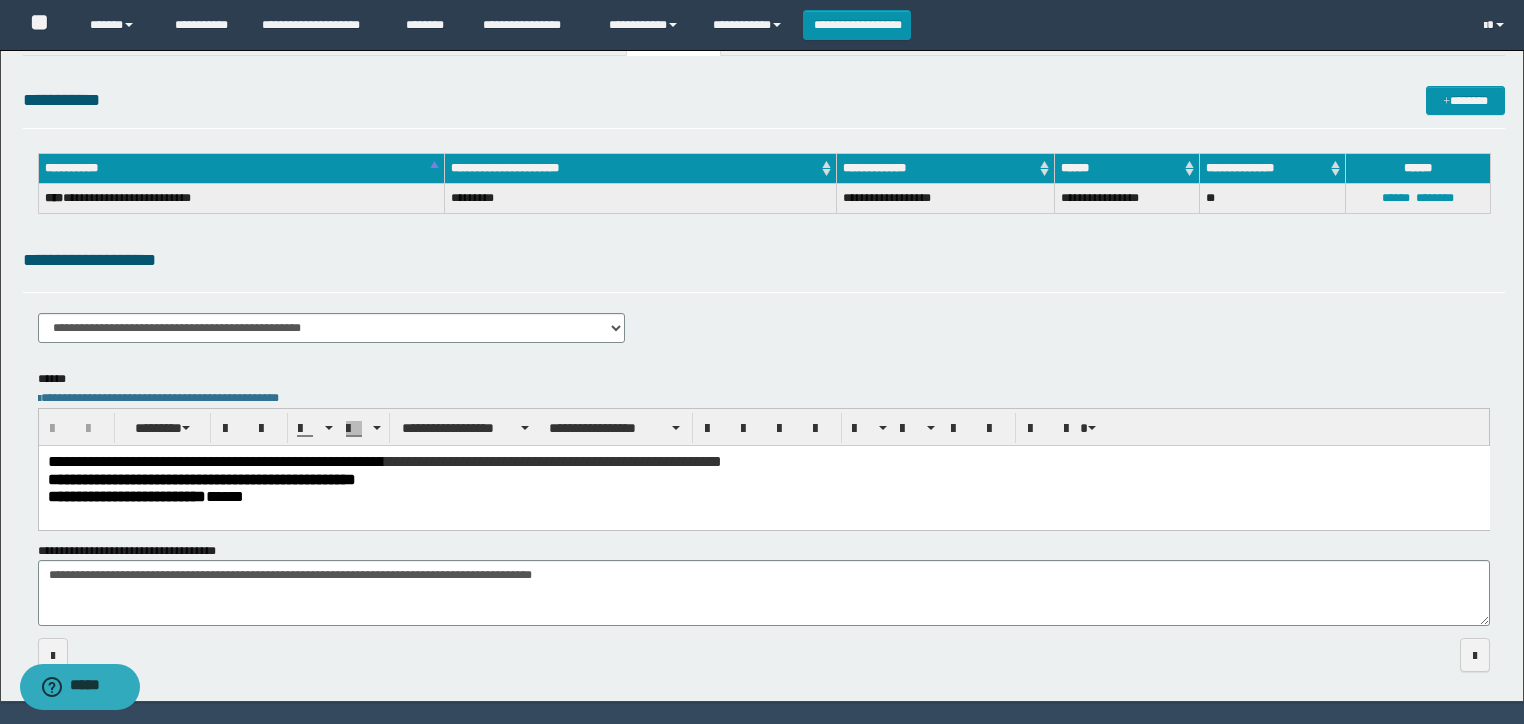 scroll, scrollTop: 107, scrollLeft: 0, axis: vertical 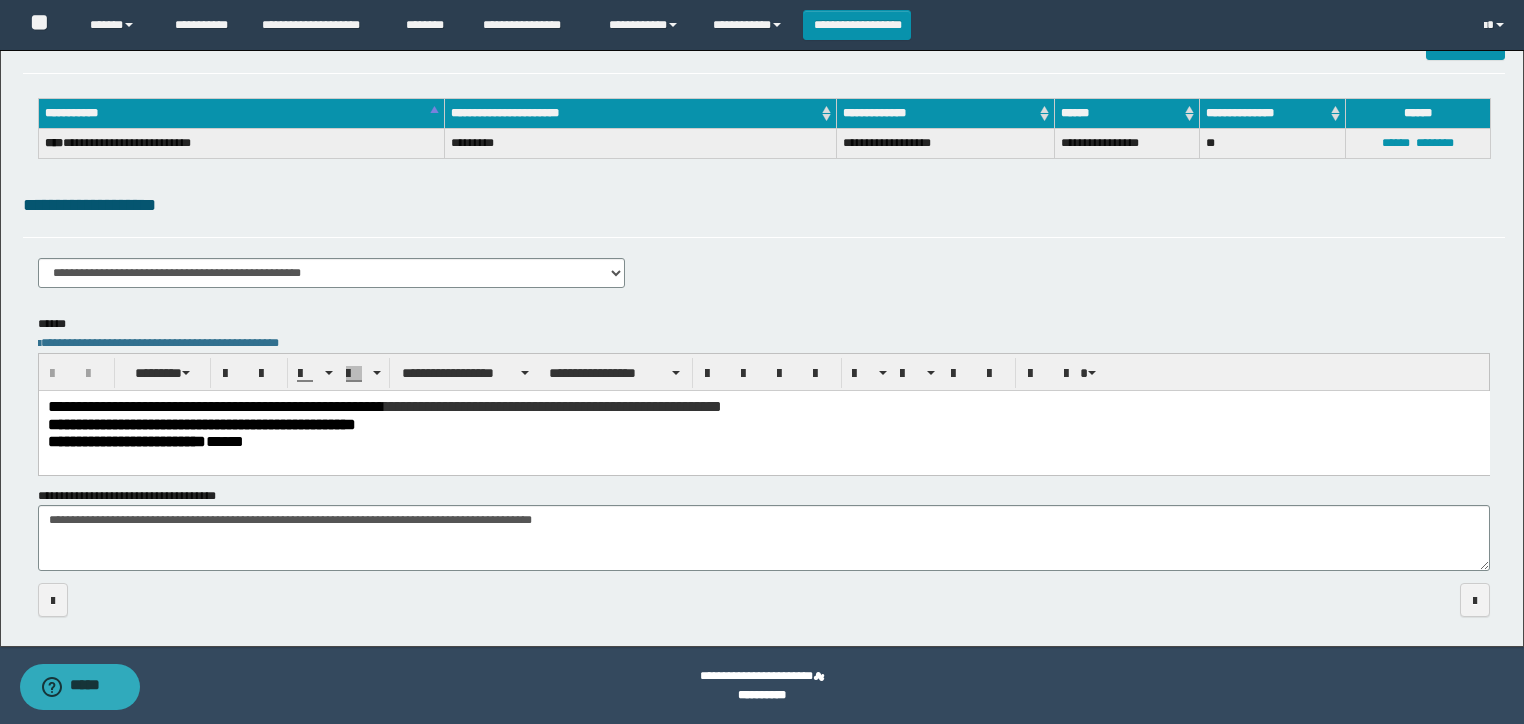 click on "**********" at bounding box center [763, 448] 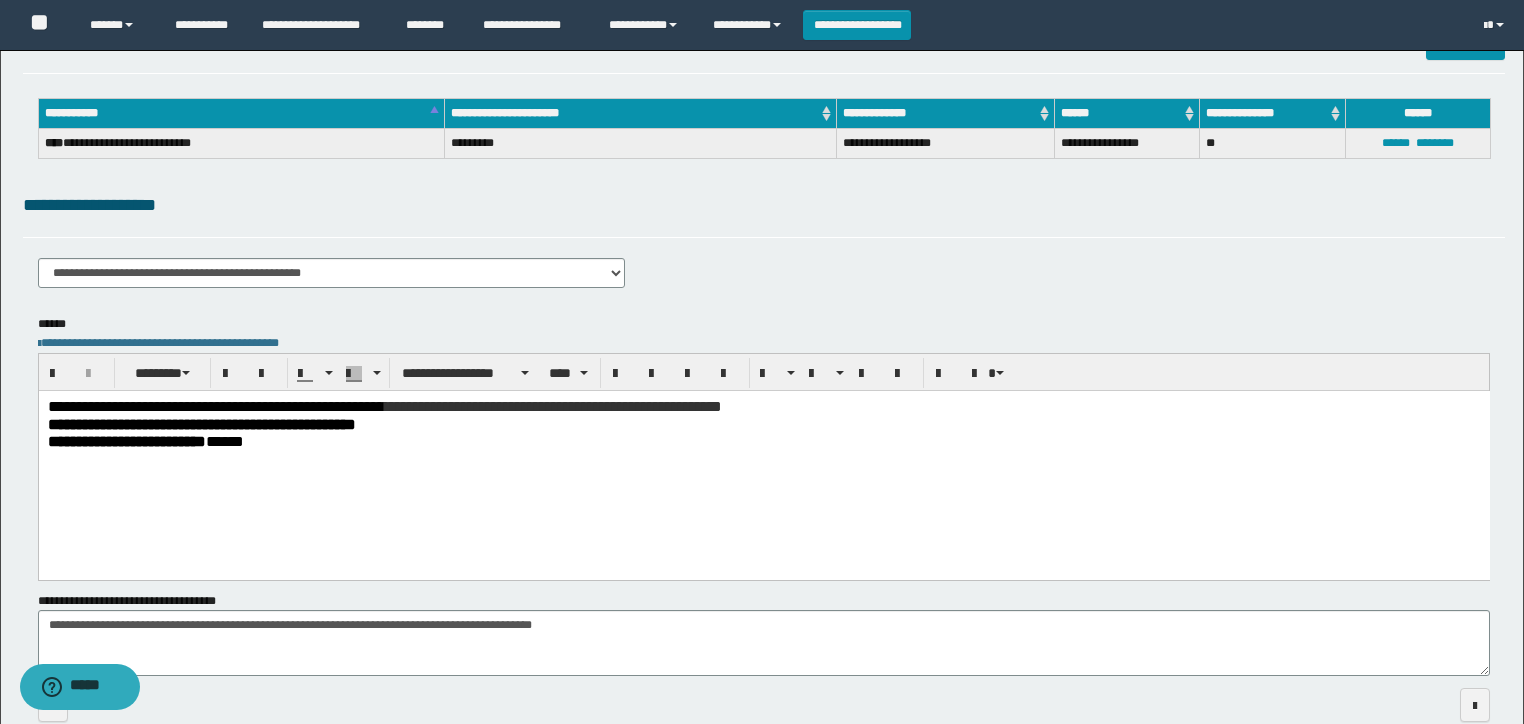 type 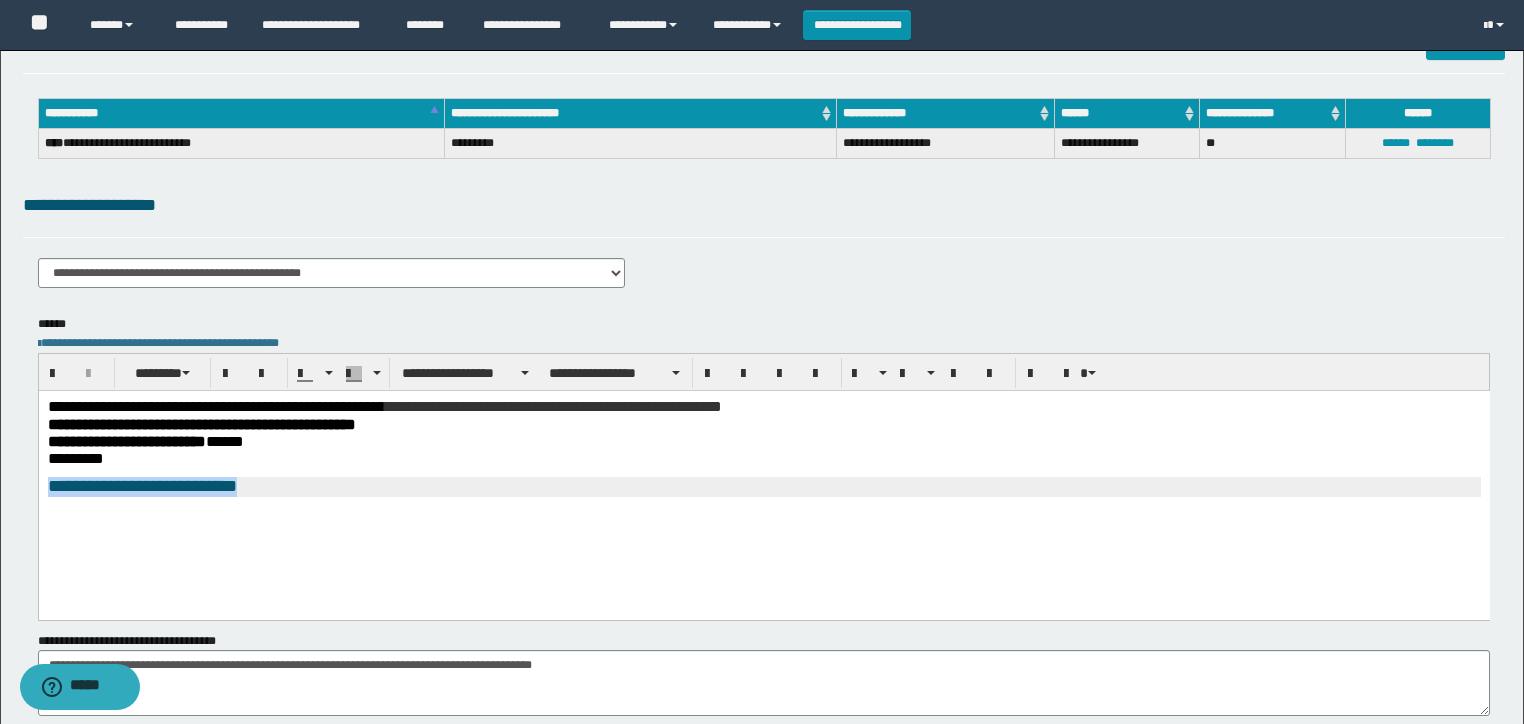 drag, startPoint x: 269, startPoint y: 493, endPoint x: 24, endPoint y: 500, distance: 245.09998 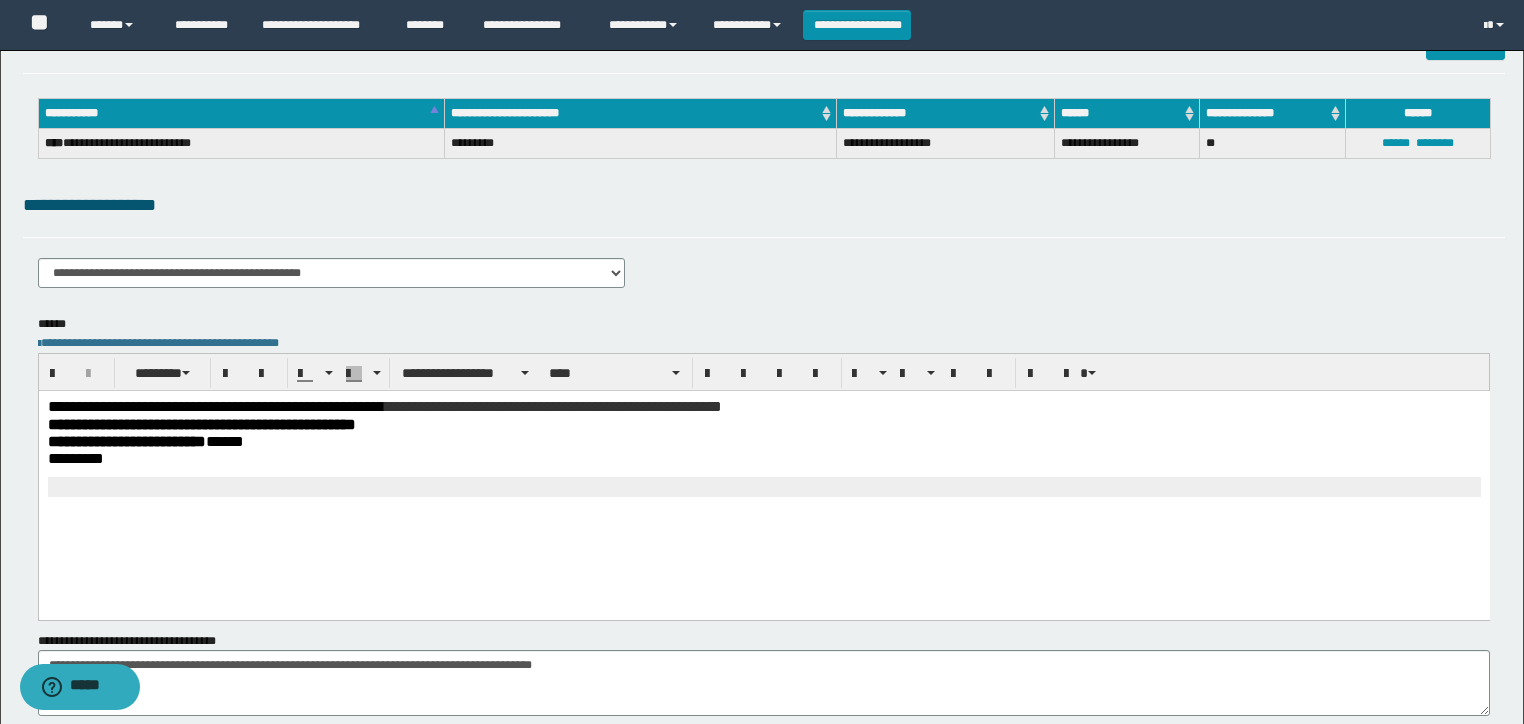 click on "*********" at bounding box center (763, 457) 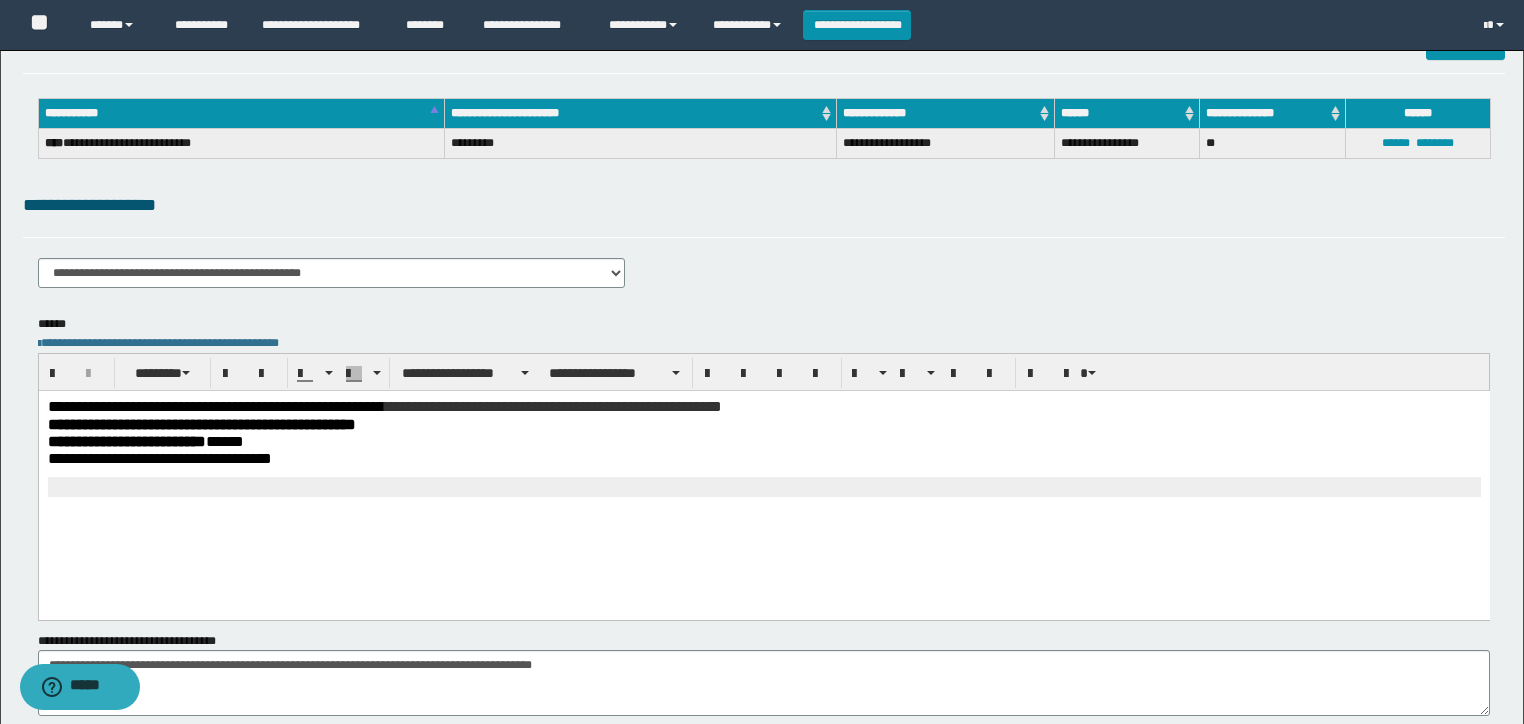 click at bounding box center (763, 486) 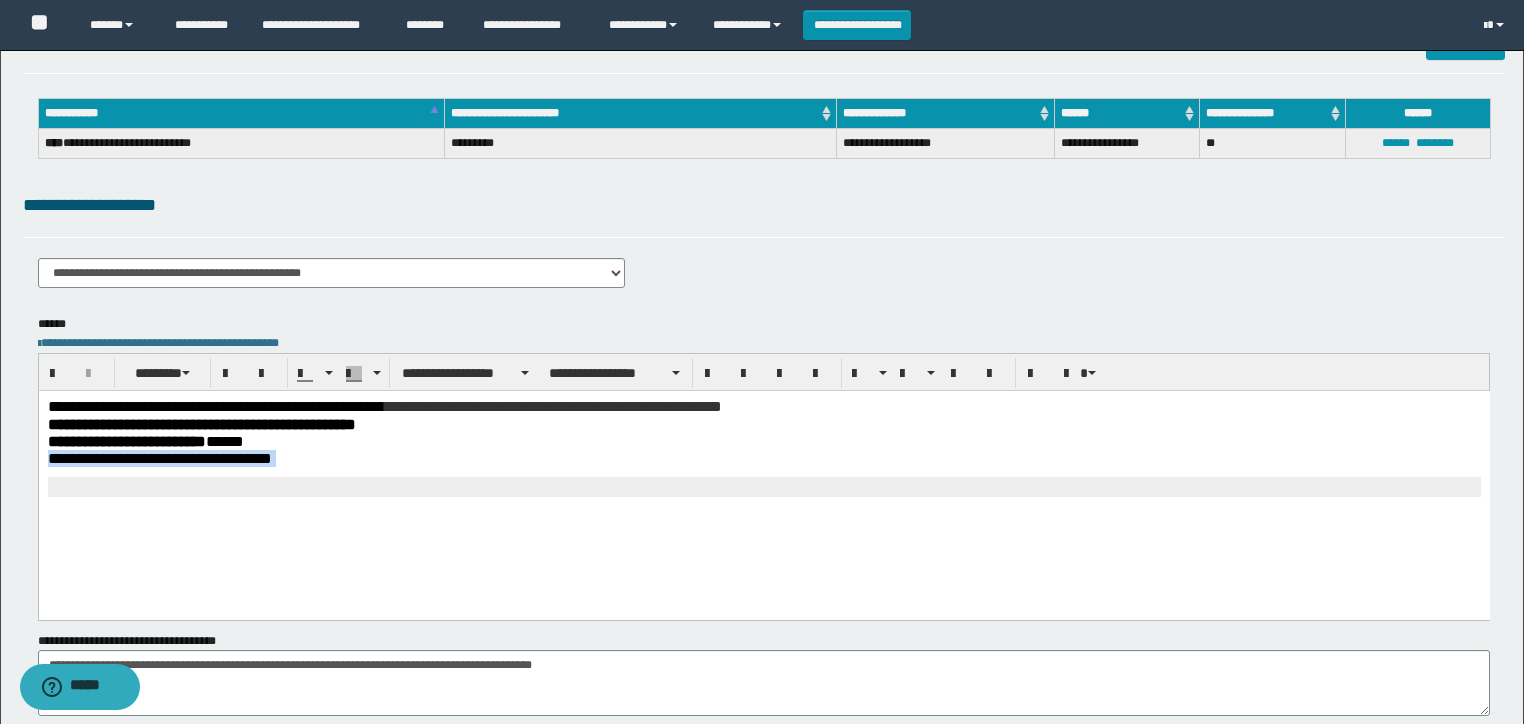 click at bounding box center [763, 486] 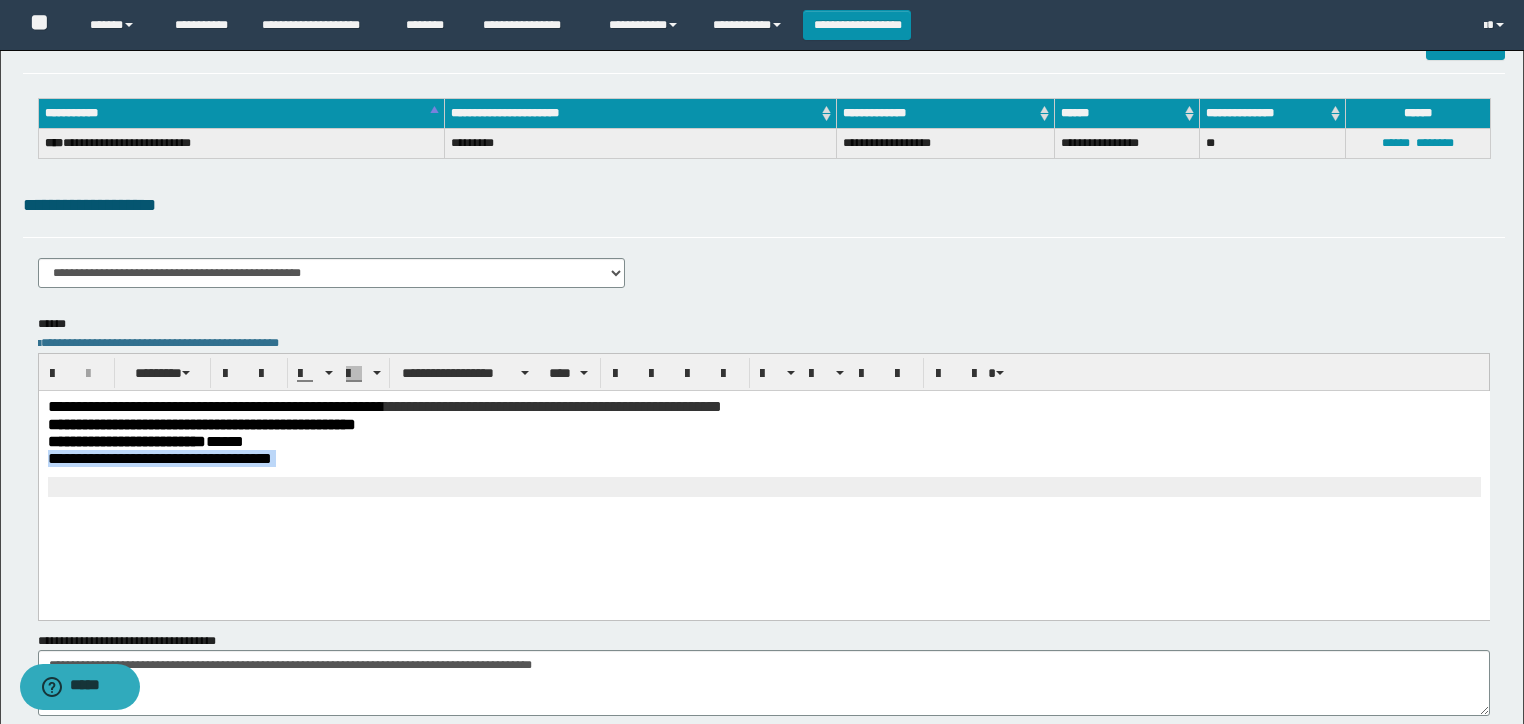 click at bounding box center [763, 486] 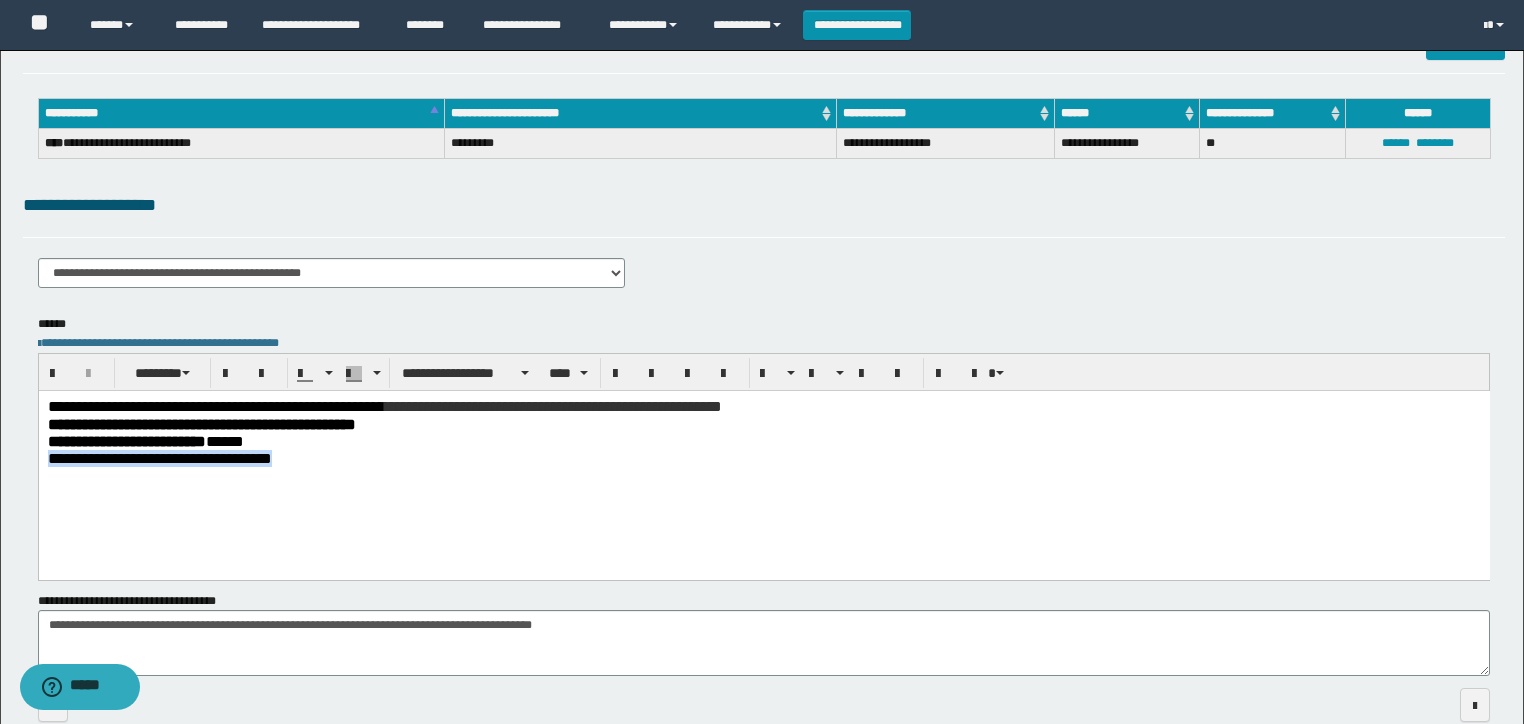 drag, startPoint x: 368, startPoint y: 465, endPoint x: 525, endPoint y: 742, distance: 318.3991 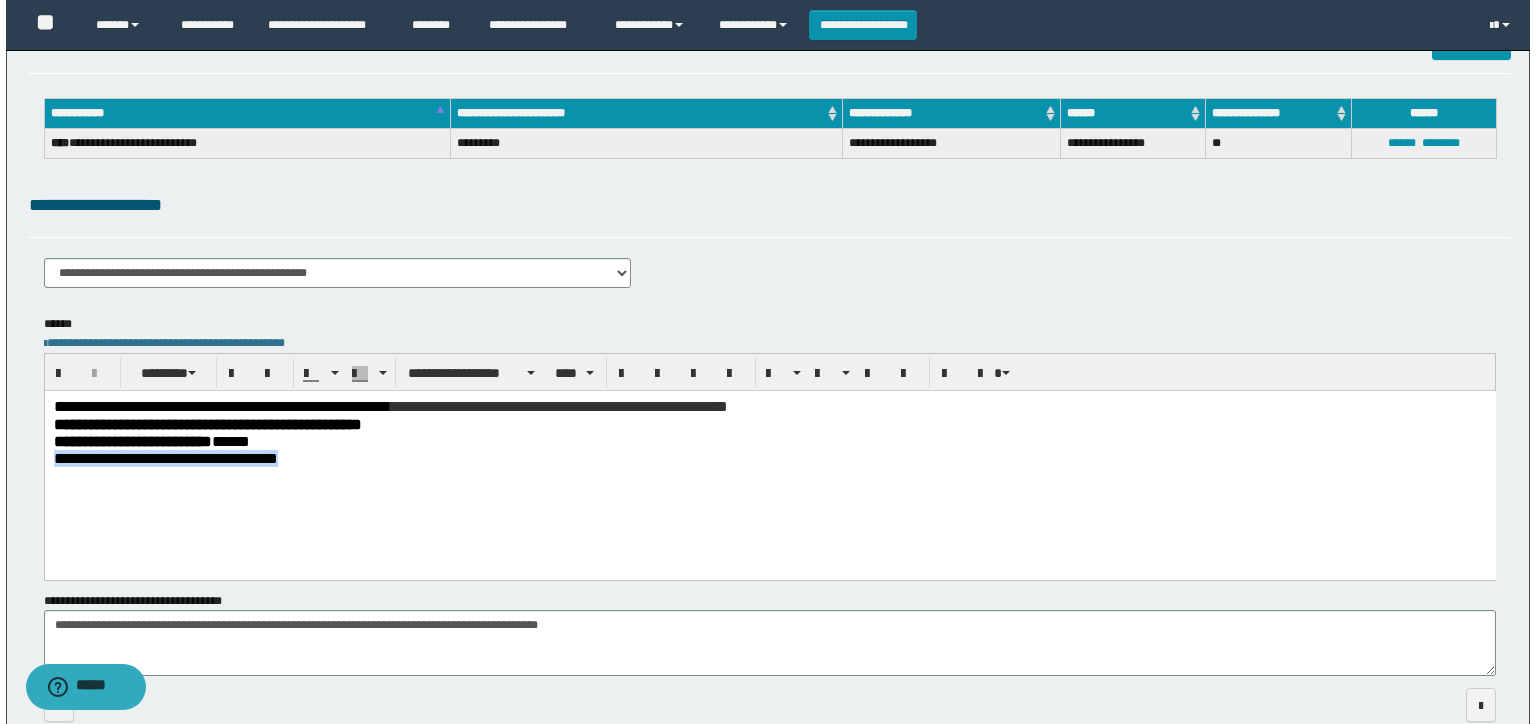 scroll, scrollTop: 0, scrollLeft: 0, axis: both 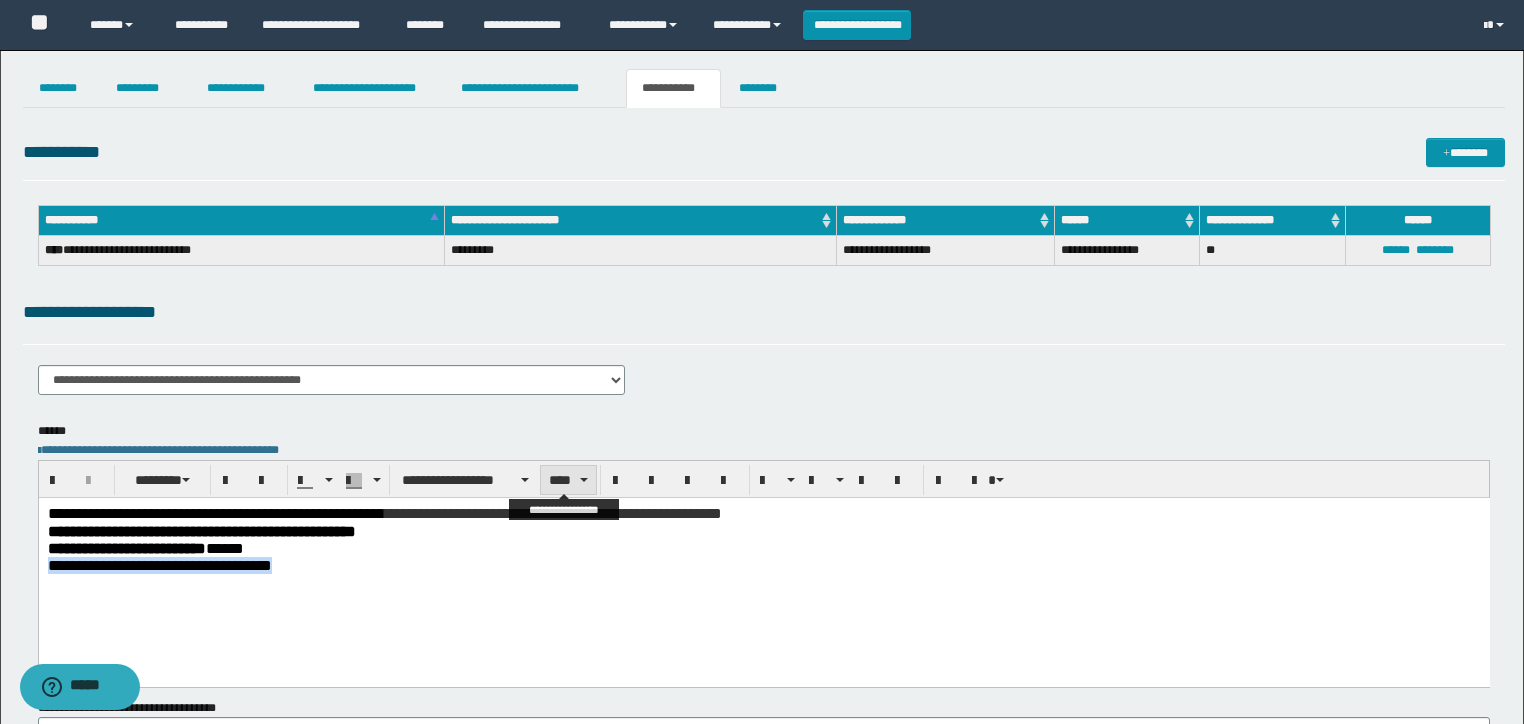 click on "****" at bounding box center (568, 480) 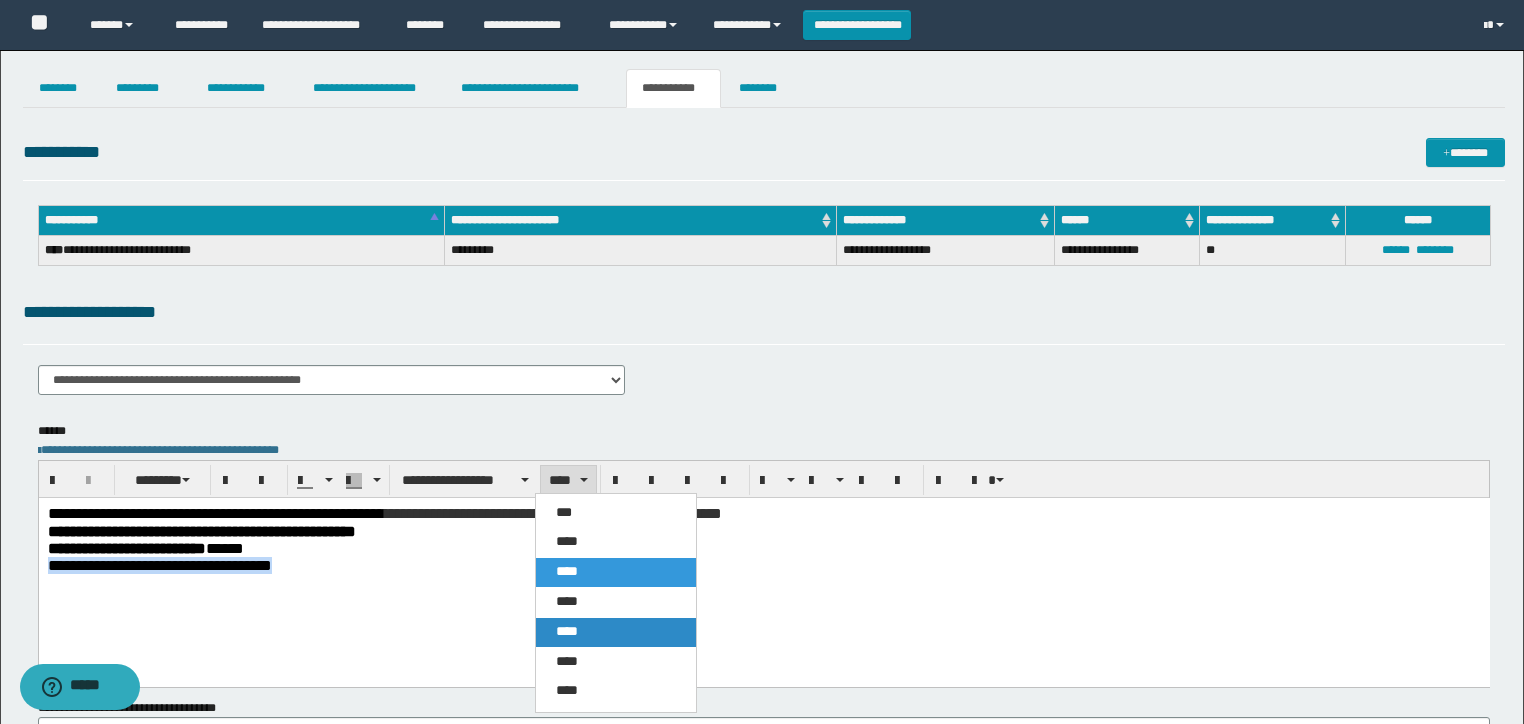 click on "****" at bounding box center (616, 632) 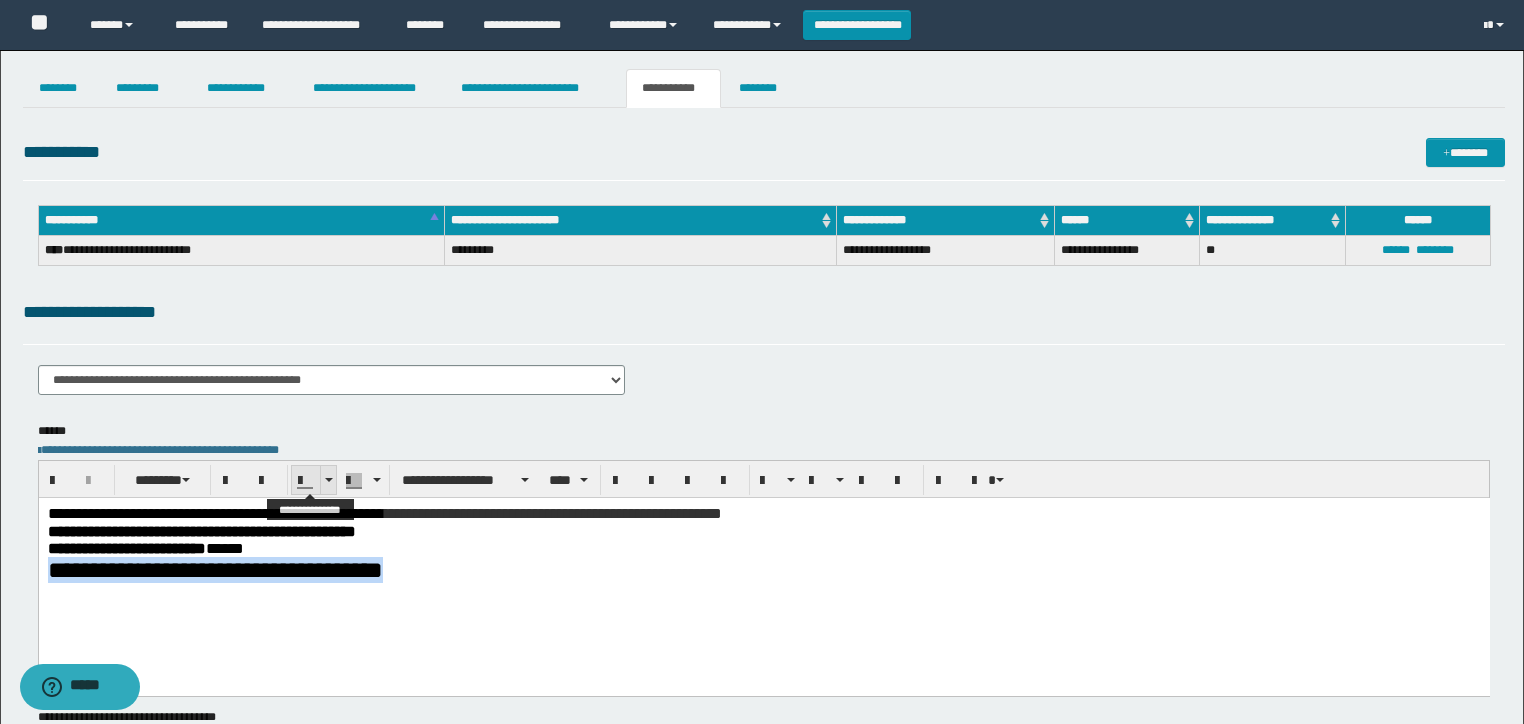 click at bounding box center (329, 480) 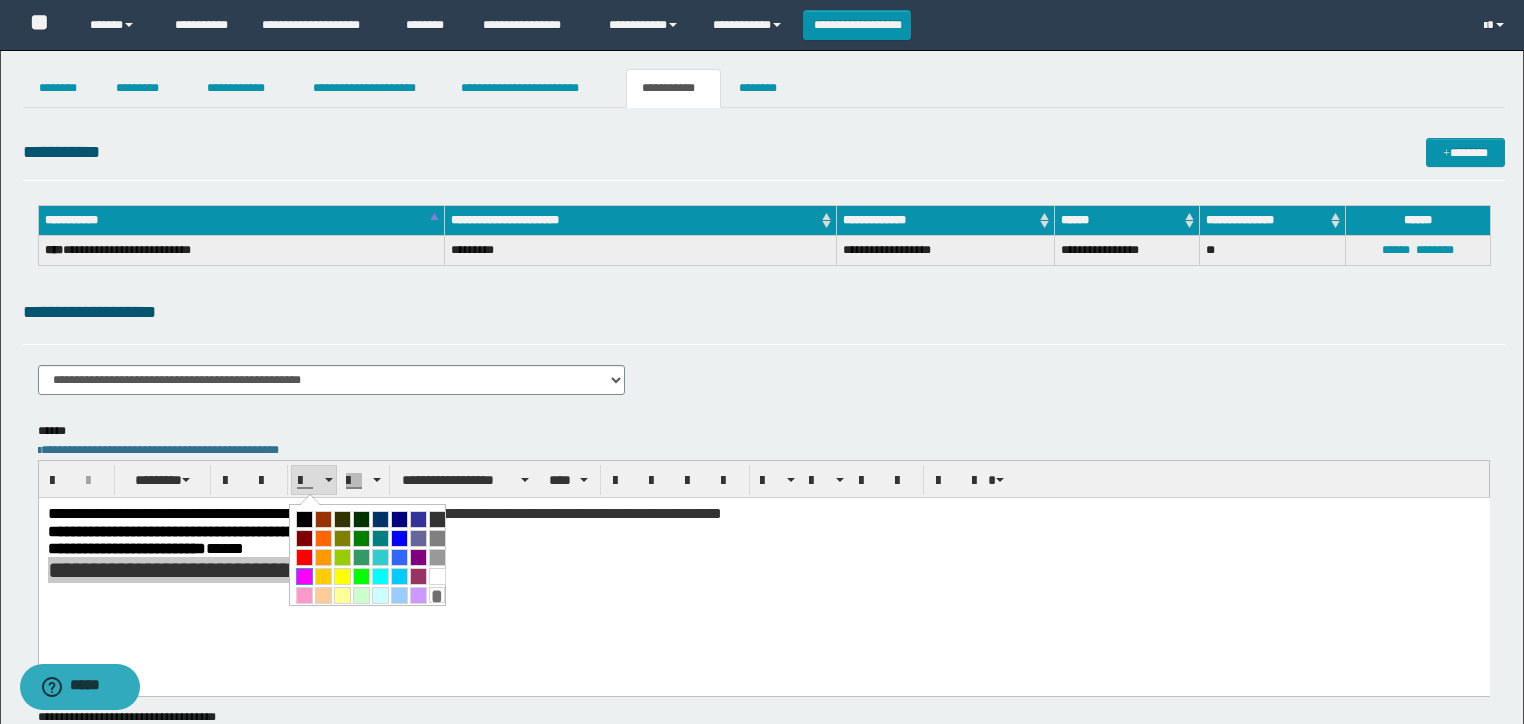 click at bounding box center [304, 576] 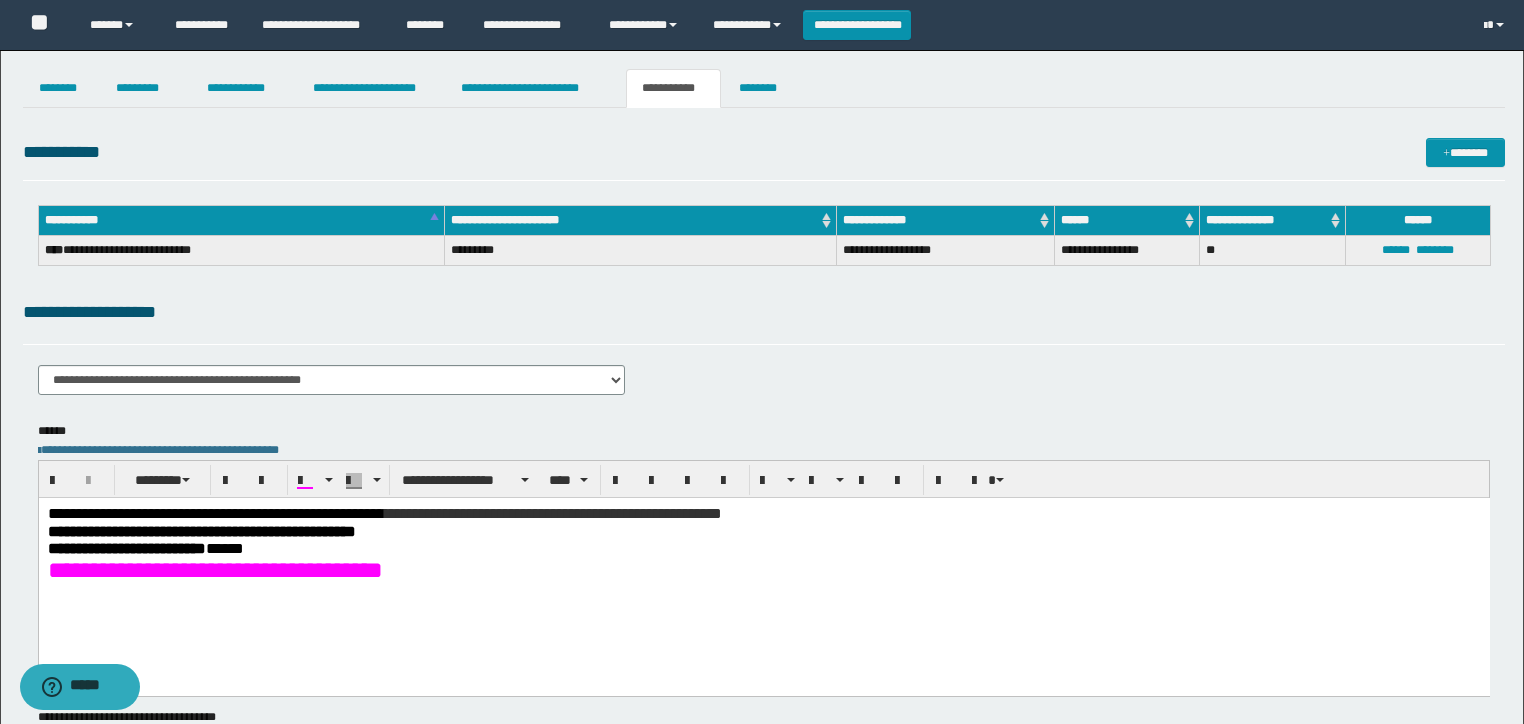 drag, startPoint x: 445, startPoint y: 618, endPoint x: 465, endPoint y: 591, distance: 33.600594 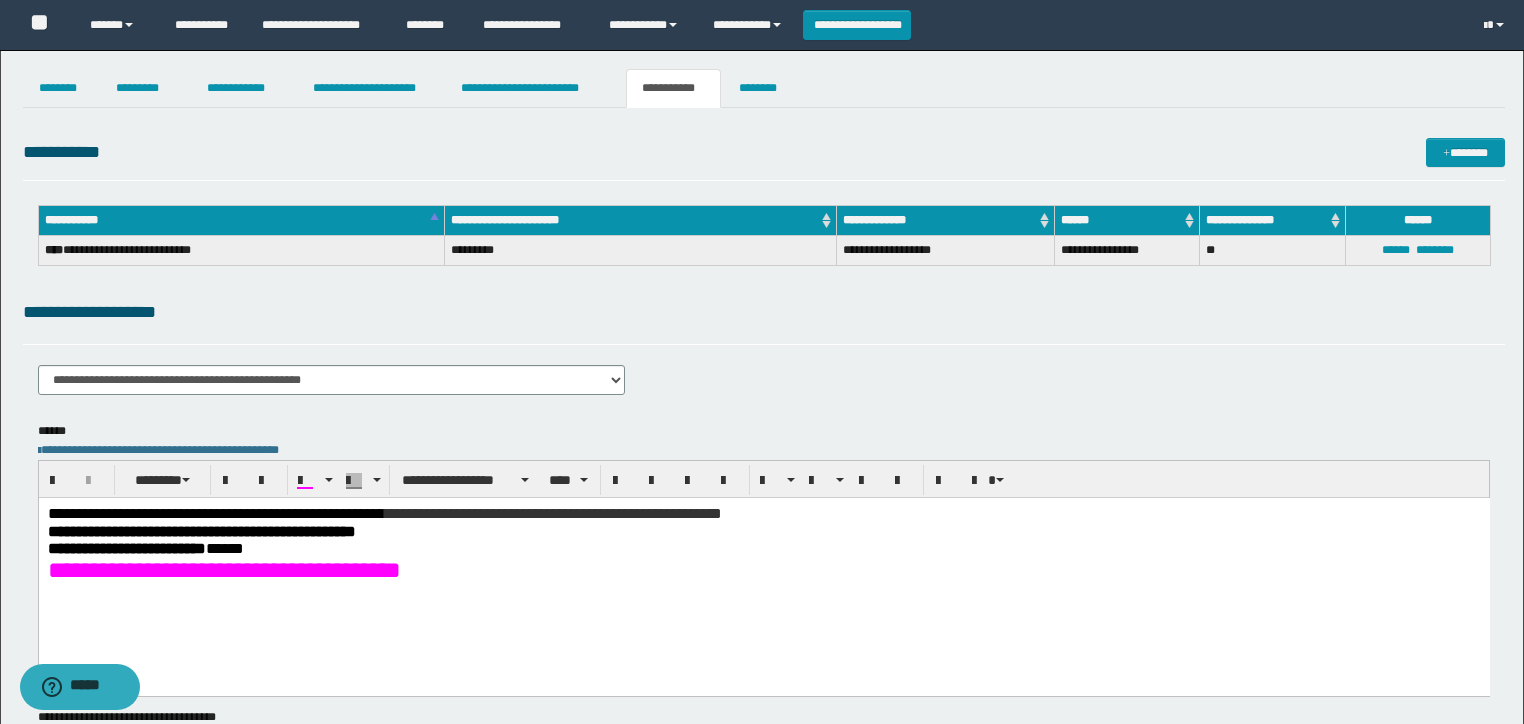 click on "**********" at bounding box center [764, 387] 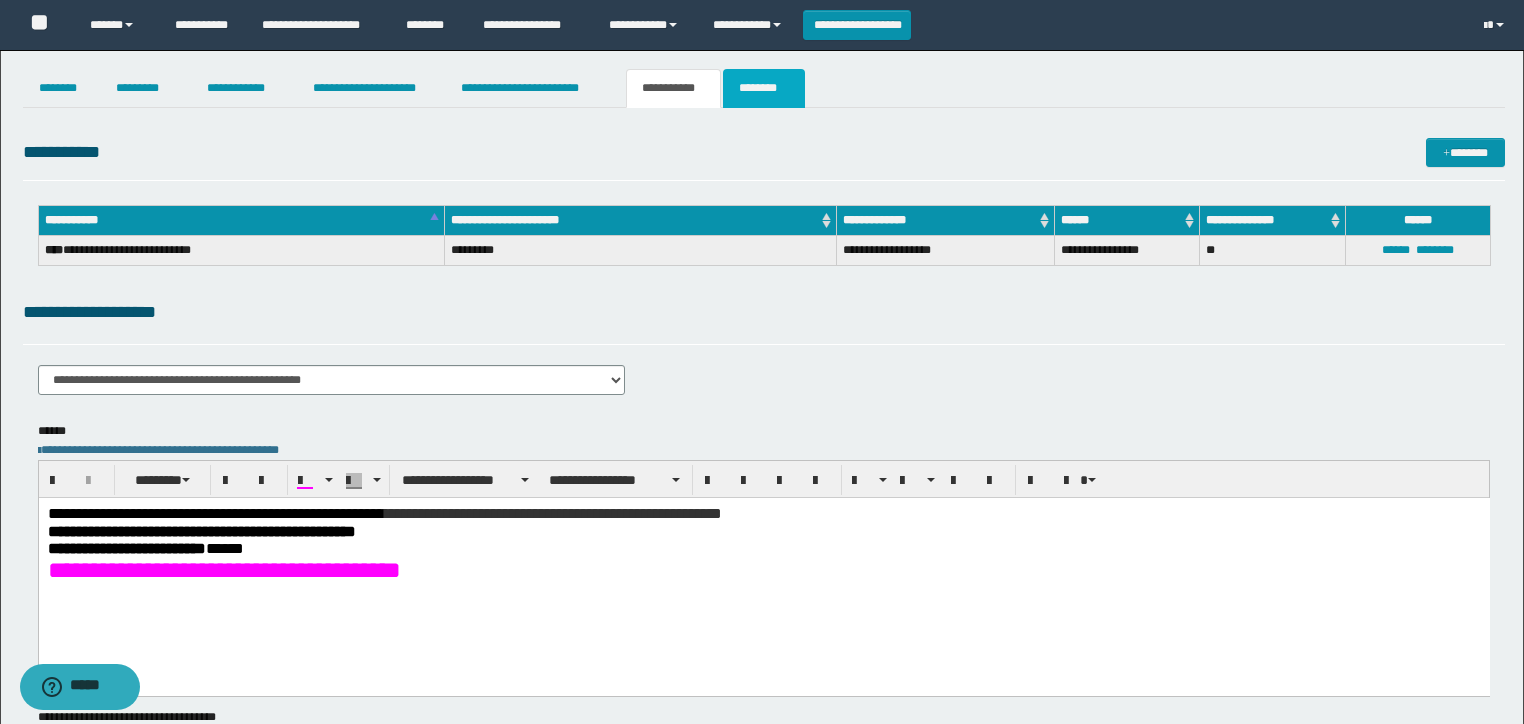 drag, startPoint x: 775, startPoint y: 92, endPoint x: 820, endPoint y: 164, distance: 84.90583 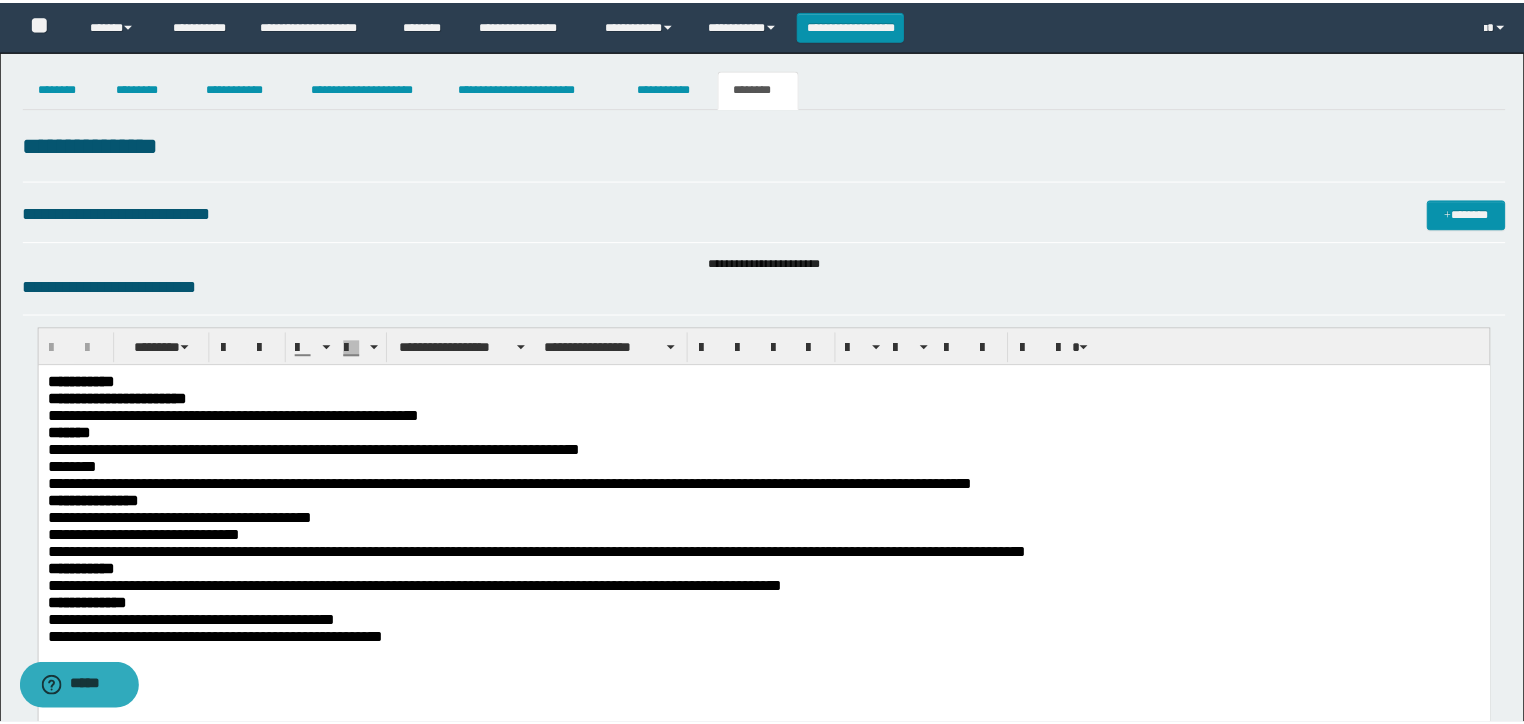 scroll, scrollTop: 0, scrollLeft: 0, axis: both 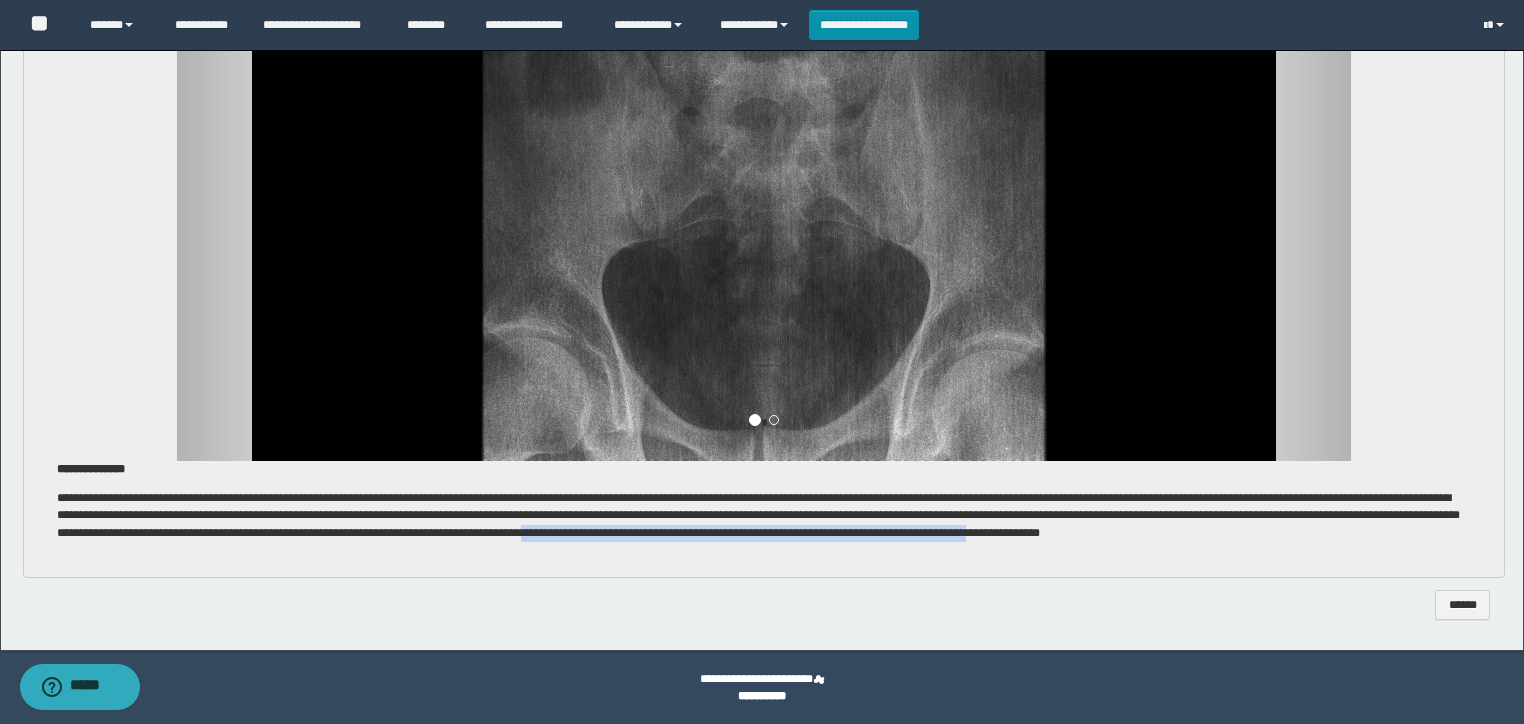 drag, startPoint x: 1036, startPoint y: 528, endPoint x: 113, endPoint y: 550, distance: 923.26215 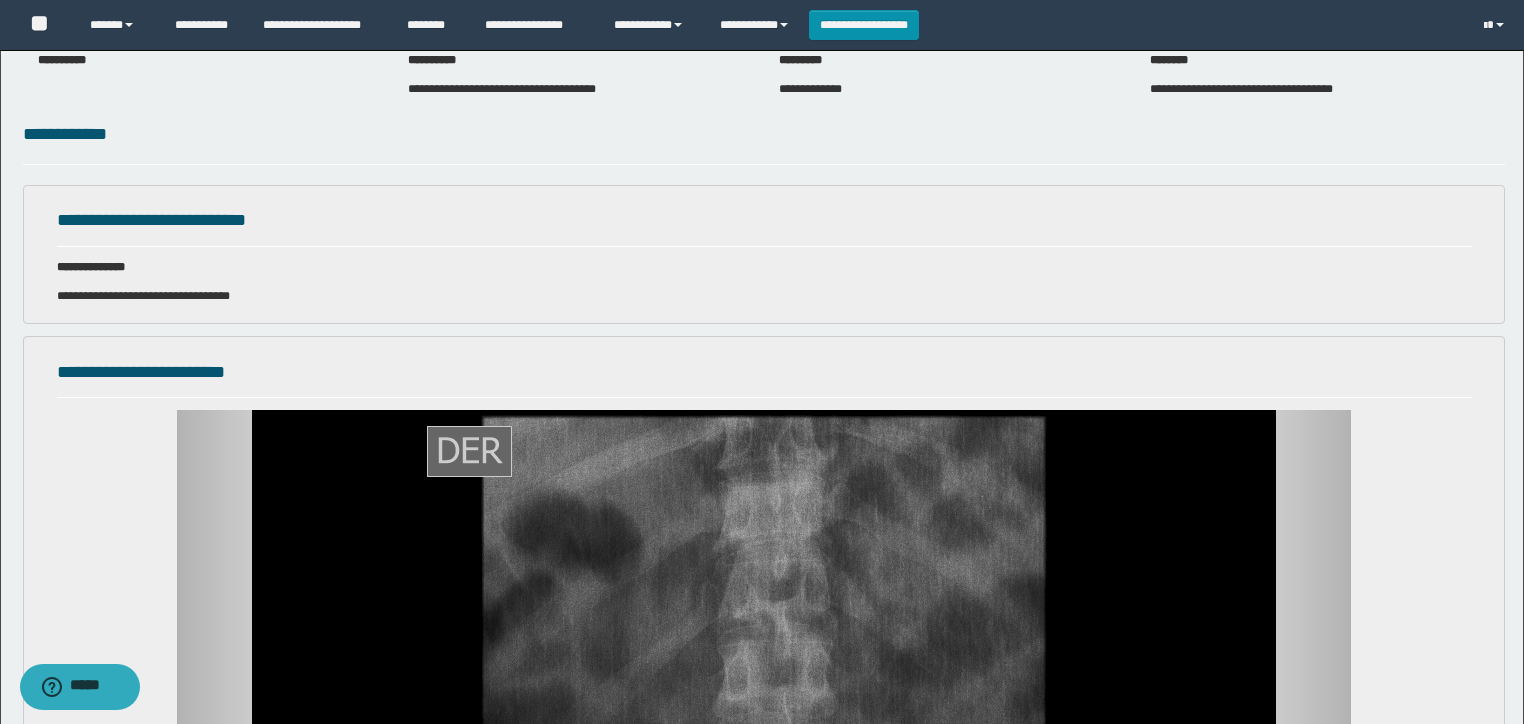 scroll, scrollTop: 0, scrollLeft: 0, axis: both 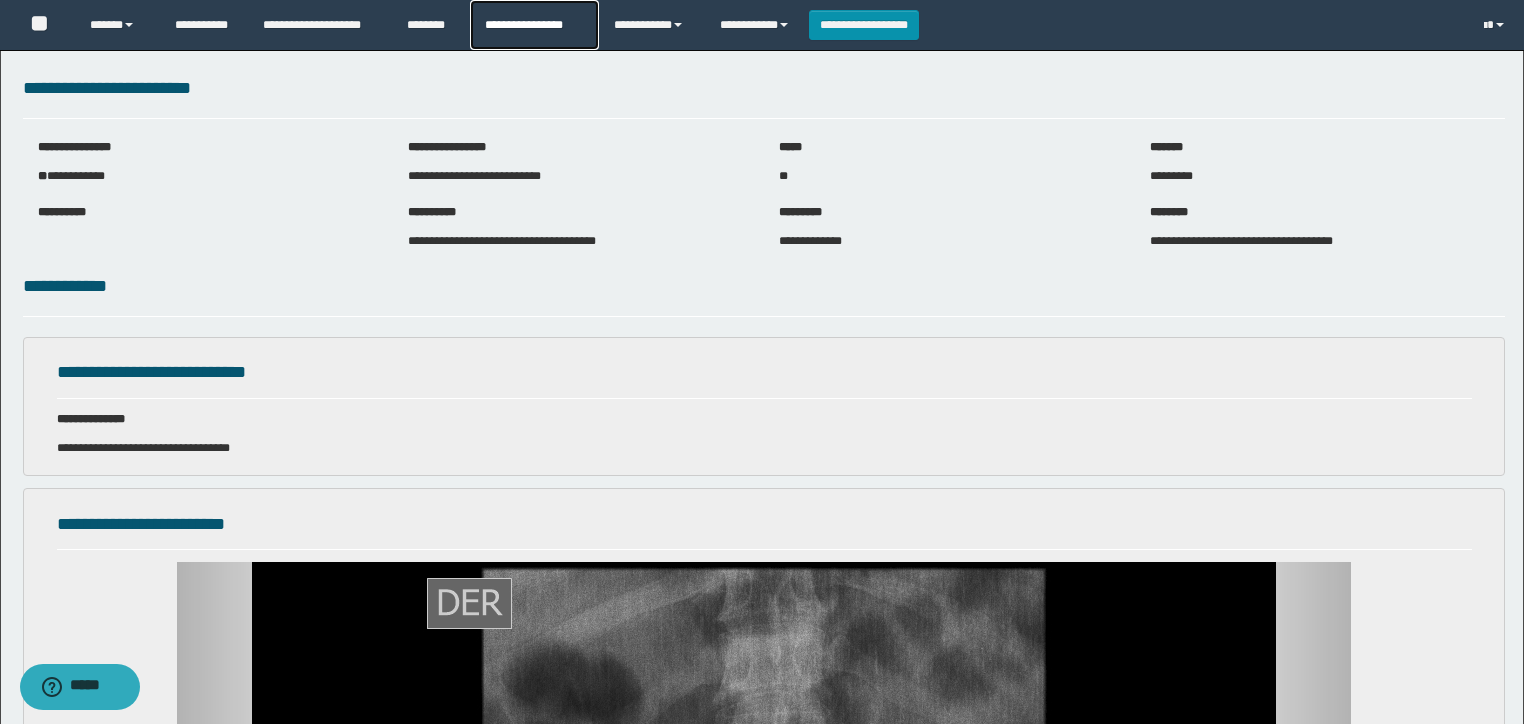 click on "**********" at bounding box center (534, 25) 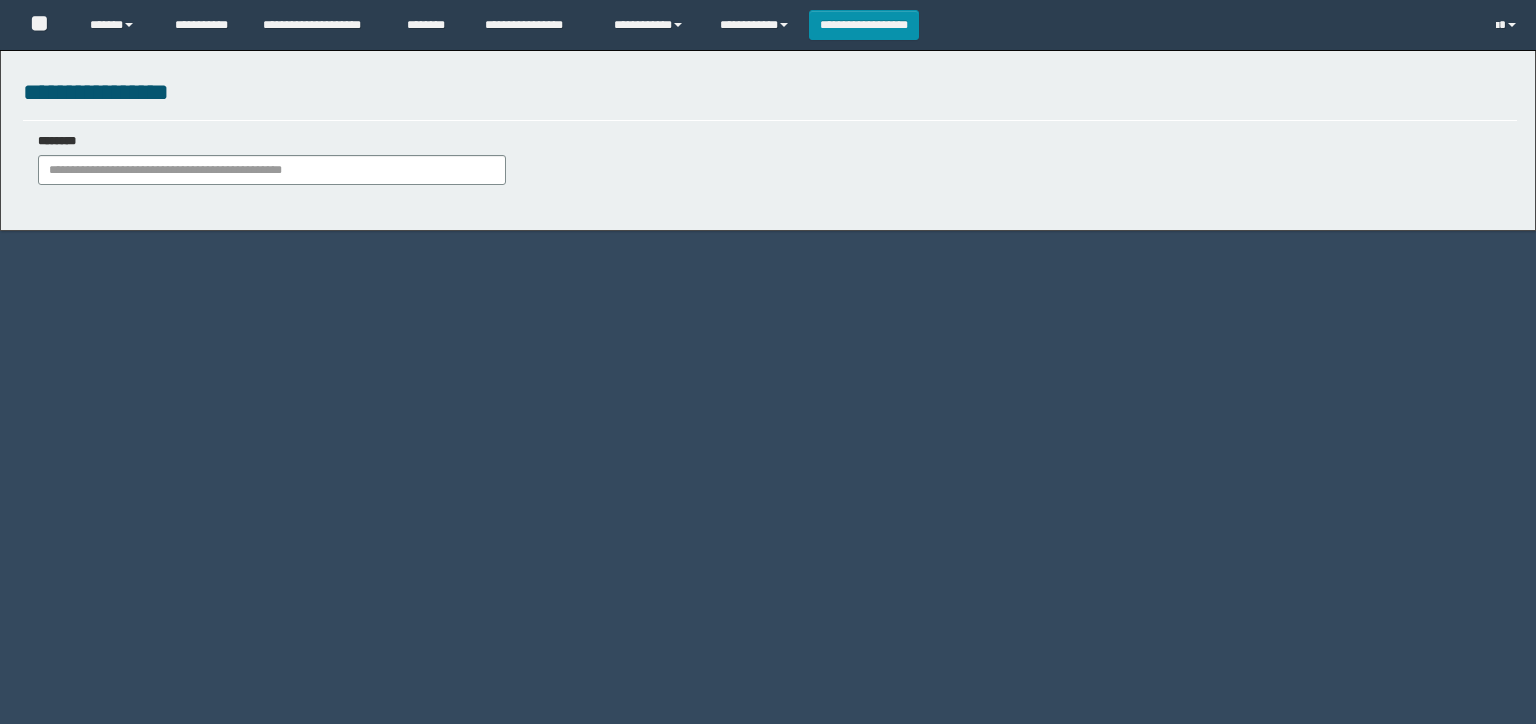 scroll, scrollTop: 0, scrollLeft: 0, axis: both 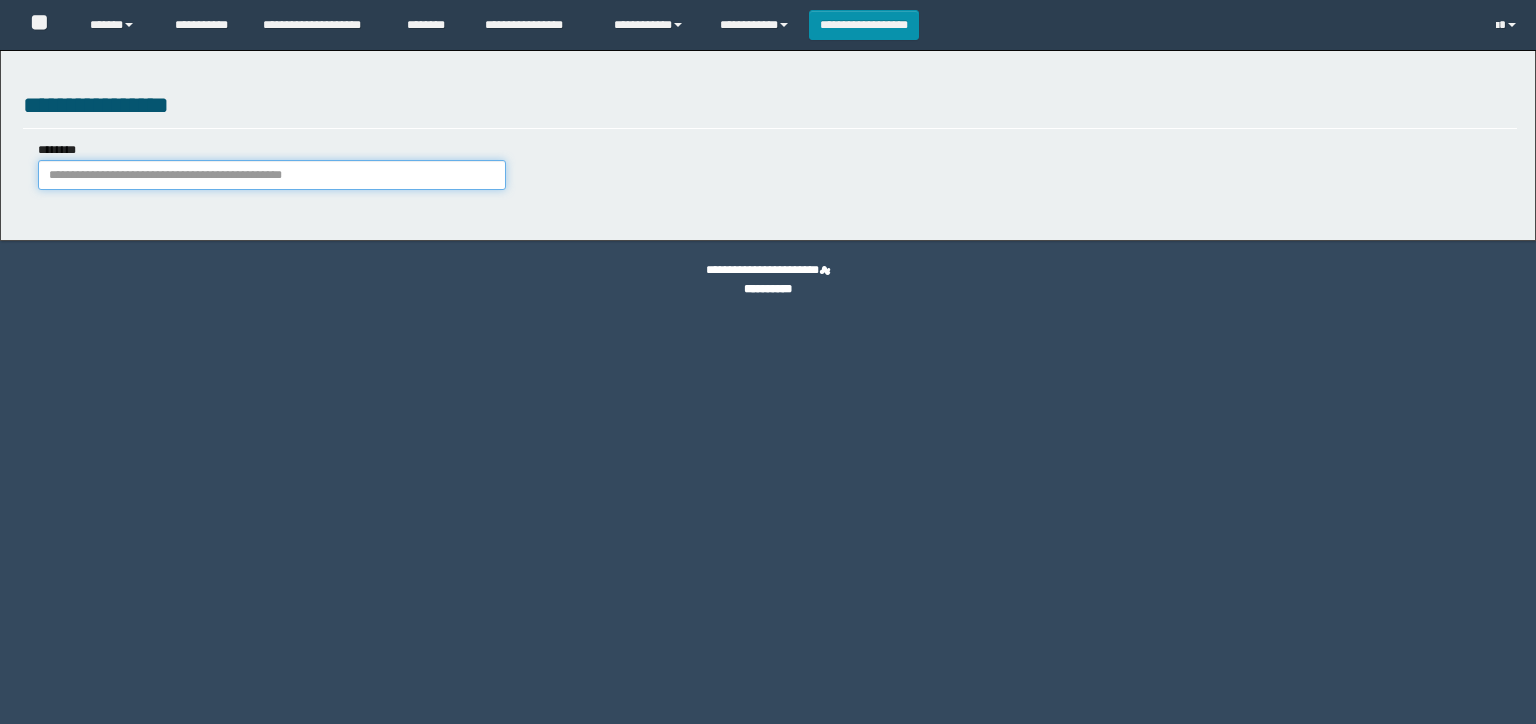 click on "********" at bounding box center [272, 175] 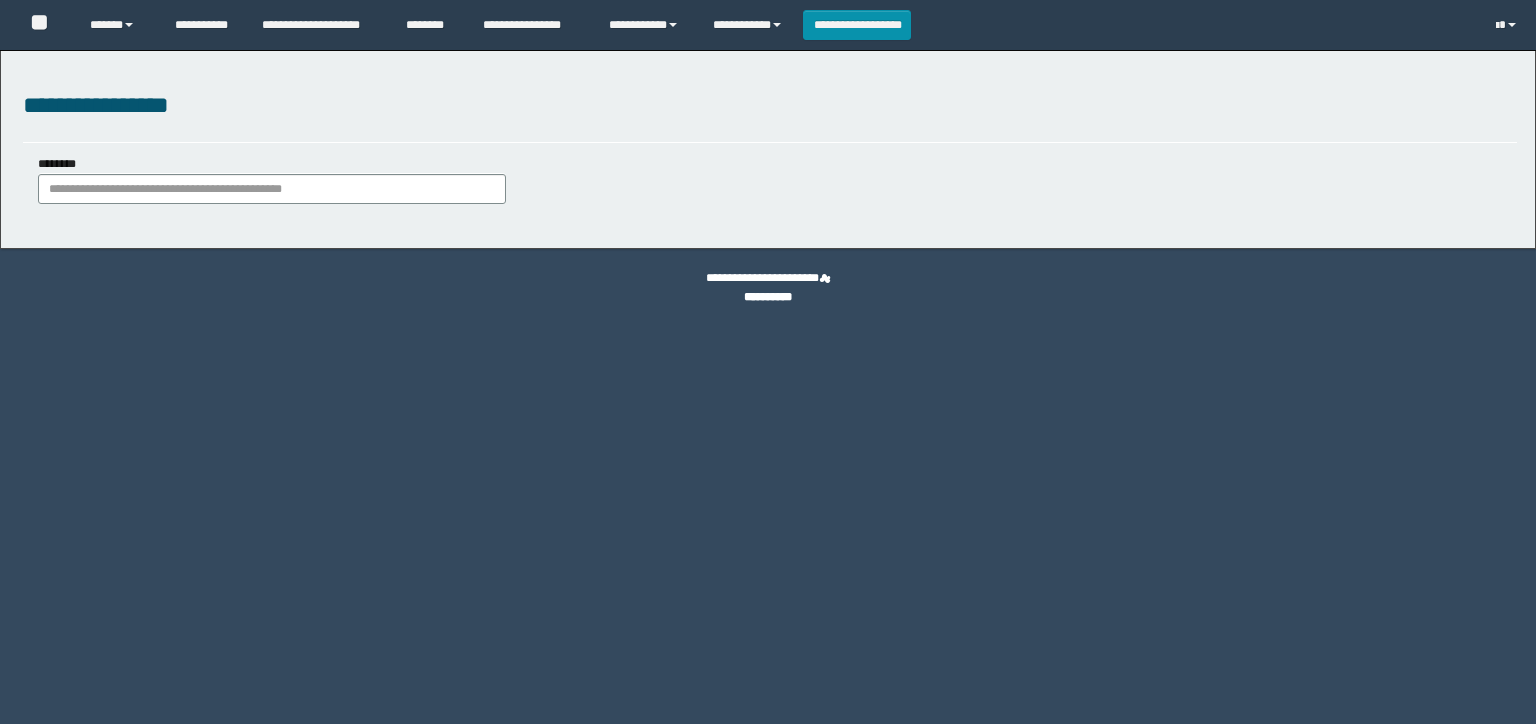 scroll, scrollTop: 0, scrollLeft: 0, axis: both 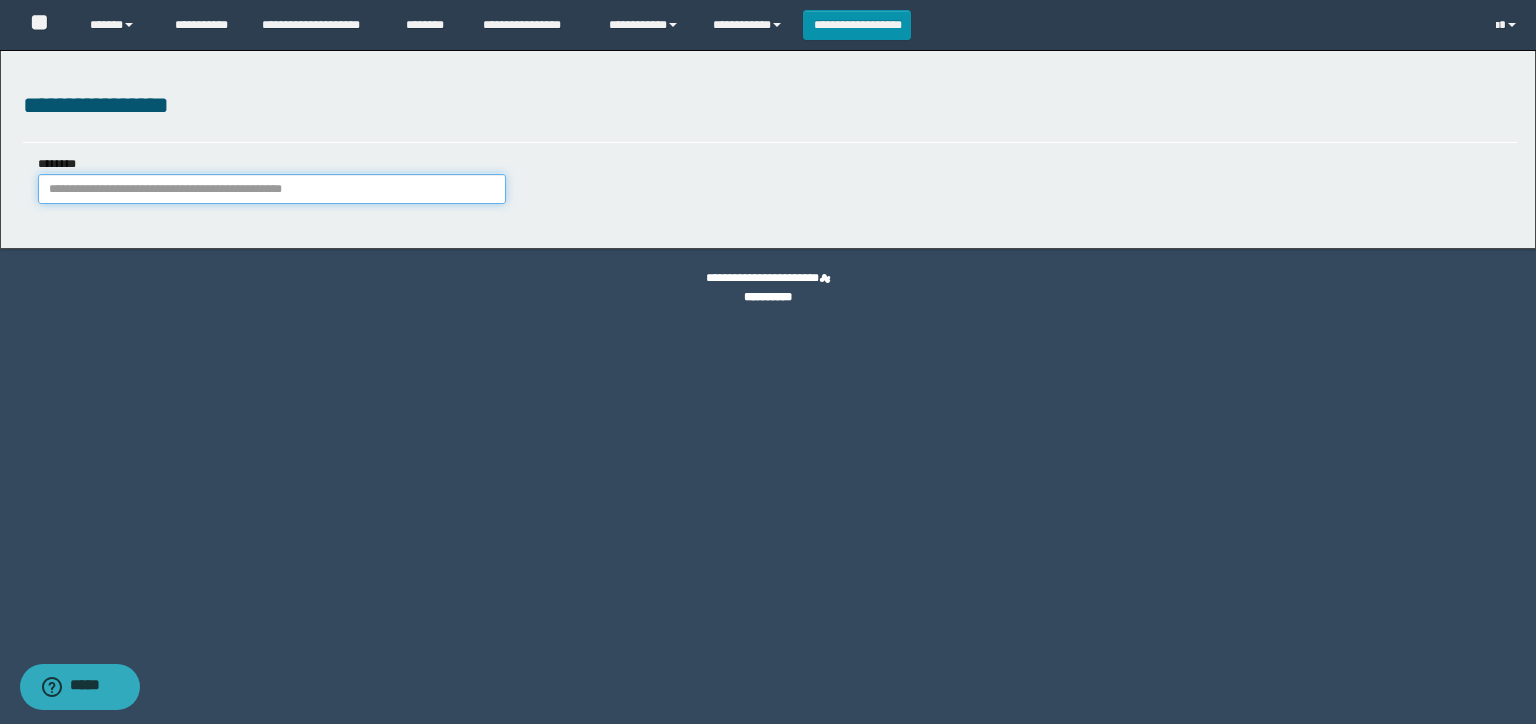 click on "********" at bounding box center [272, 189] 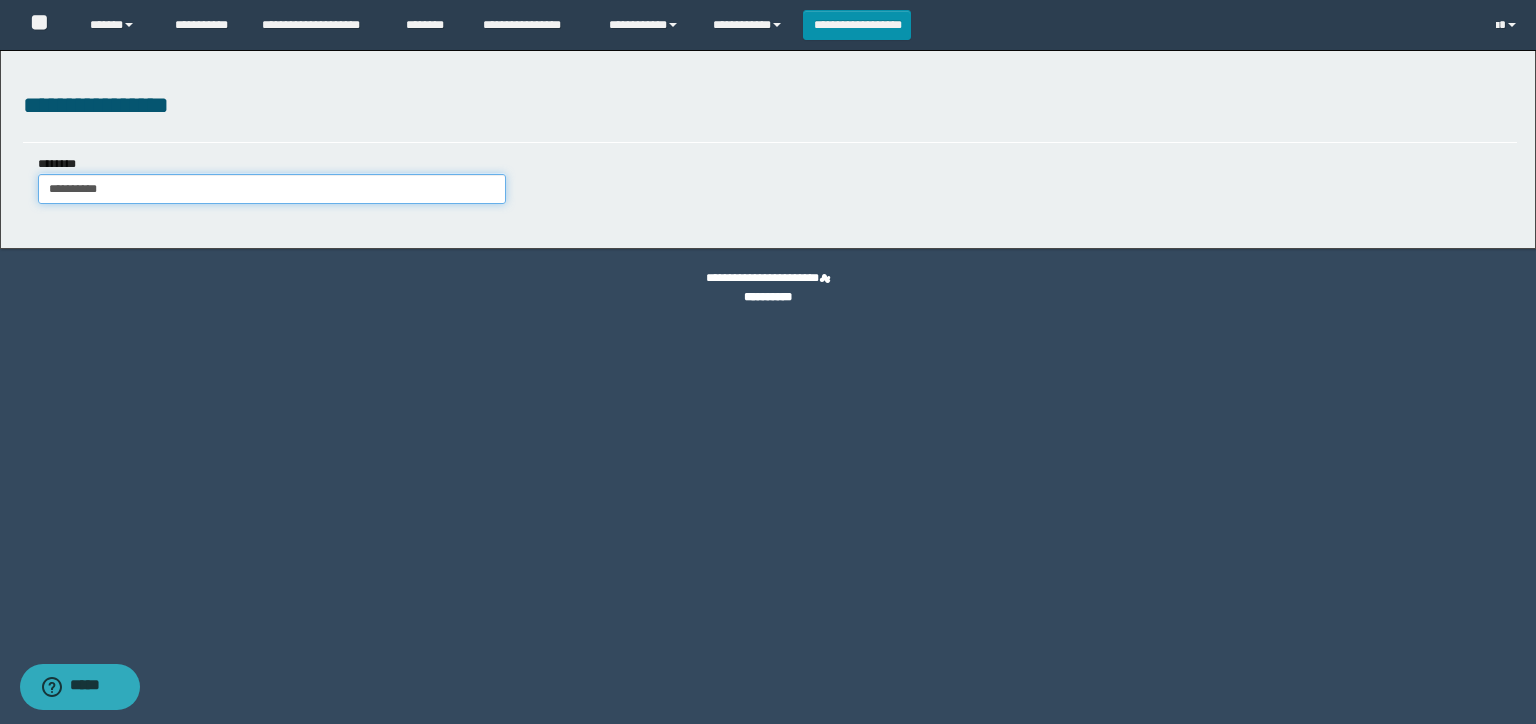 type on "**********" 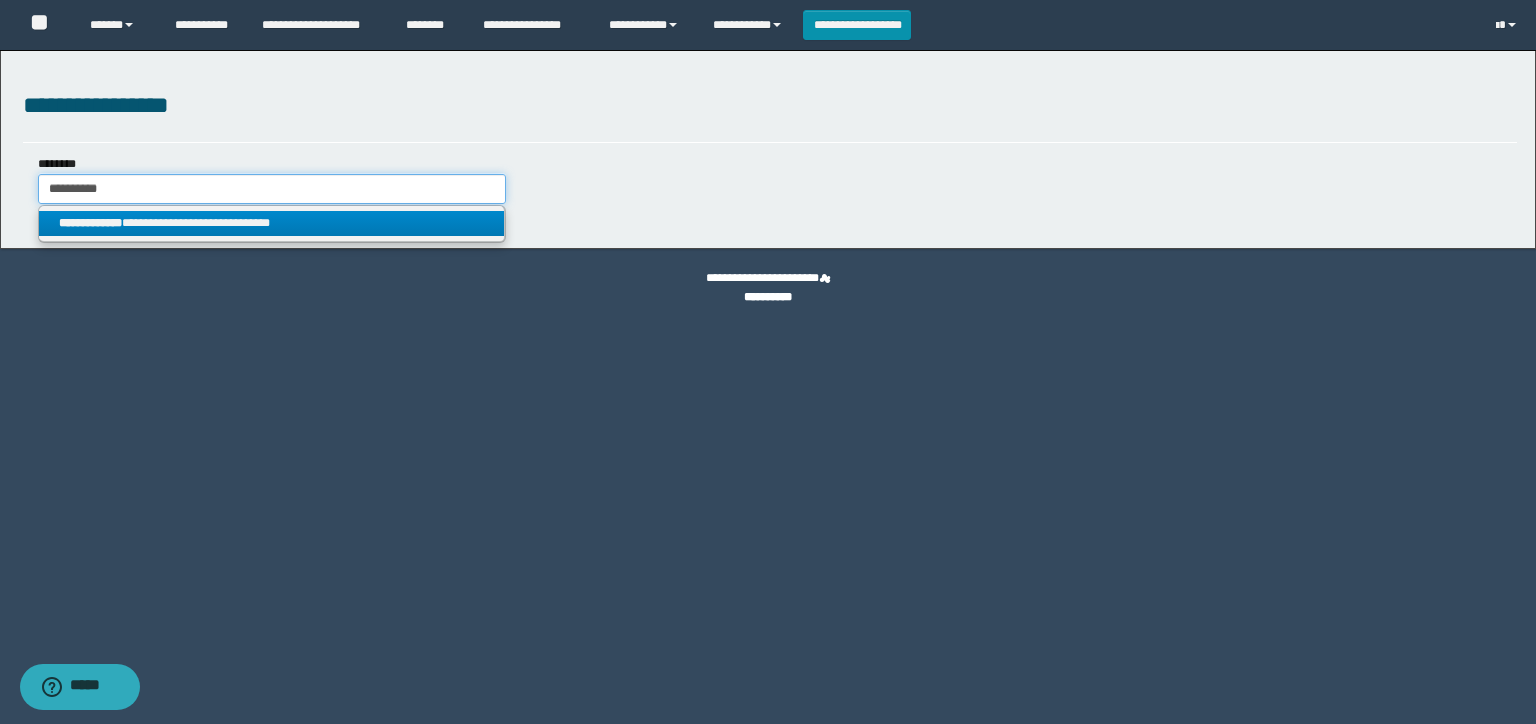 type on "**********" 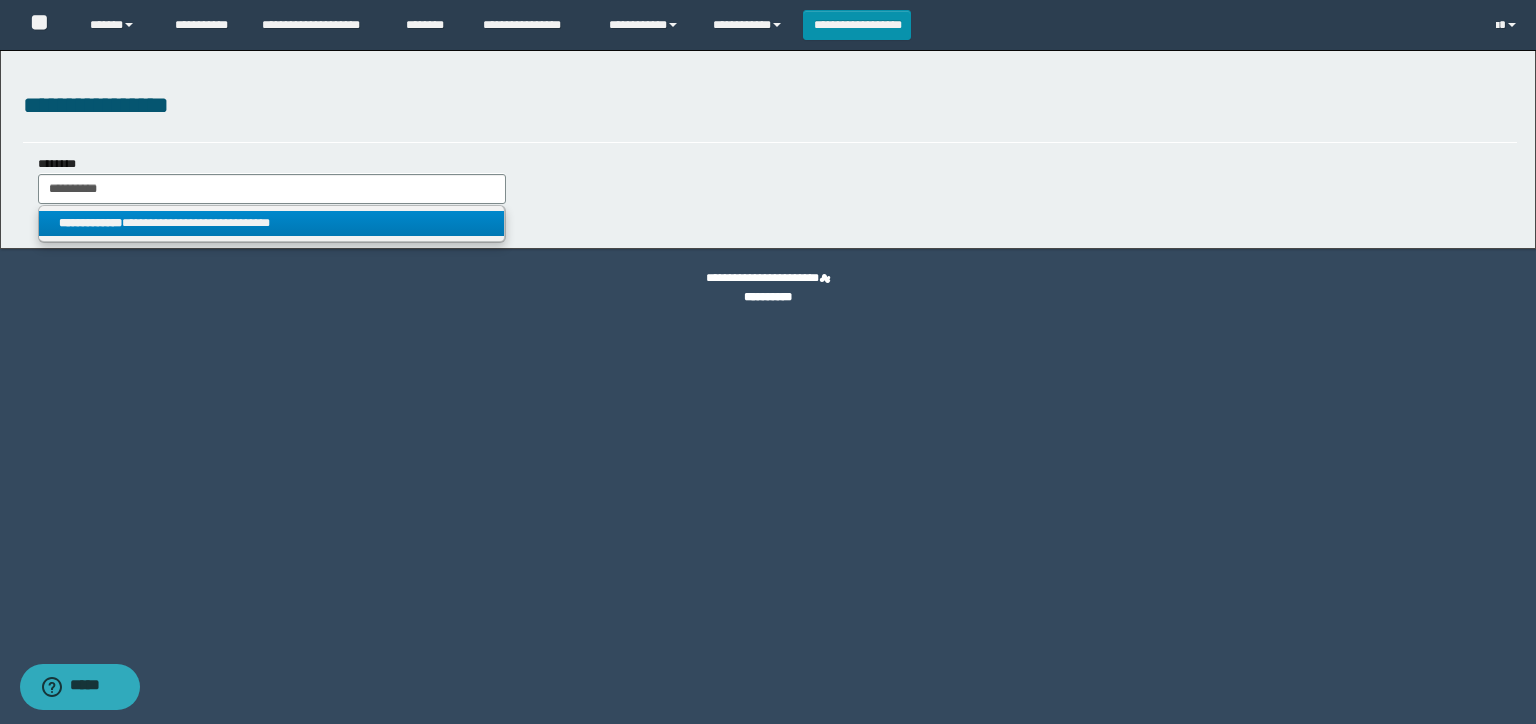 click on "**********" at bounding box center [272, 223] 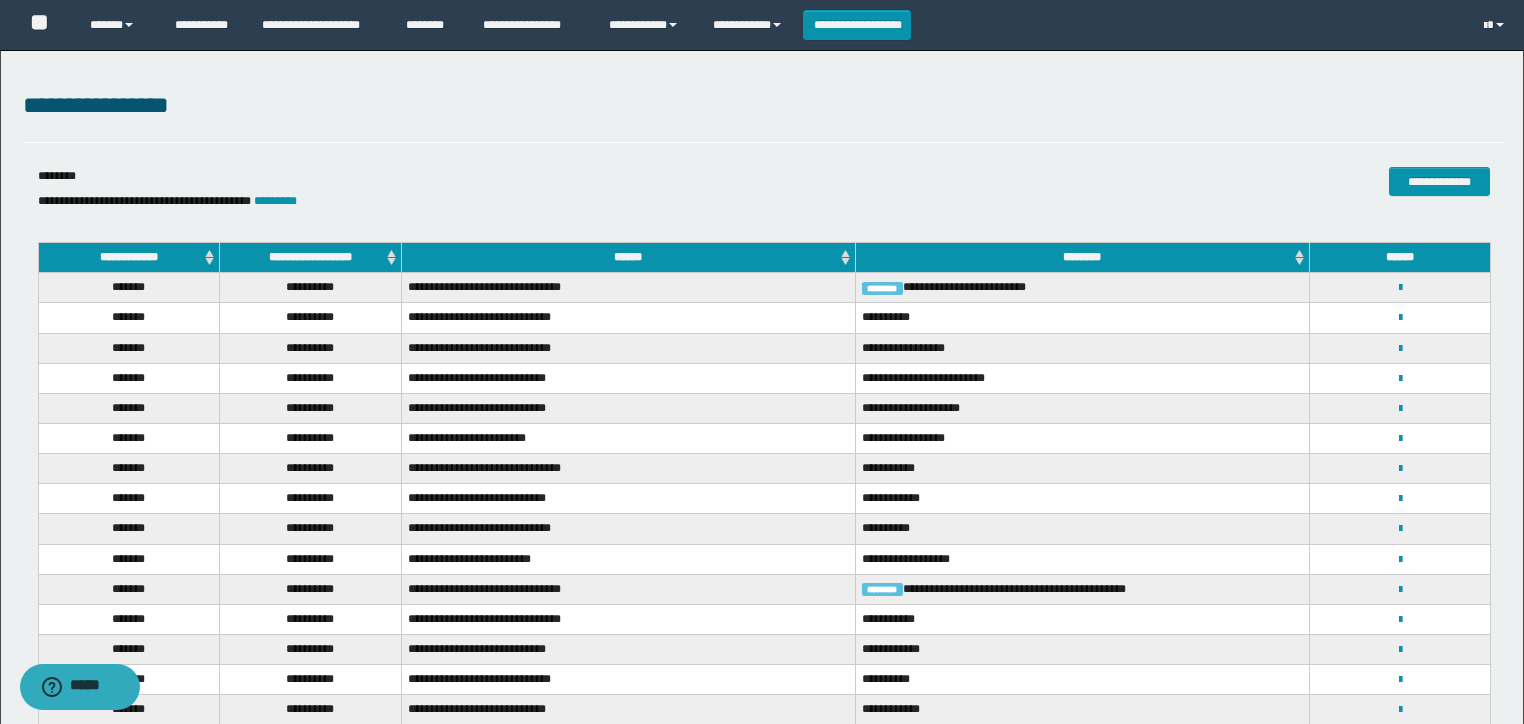 click on "**********" at bounding box center [311, 258] 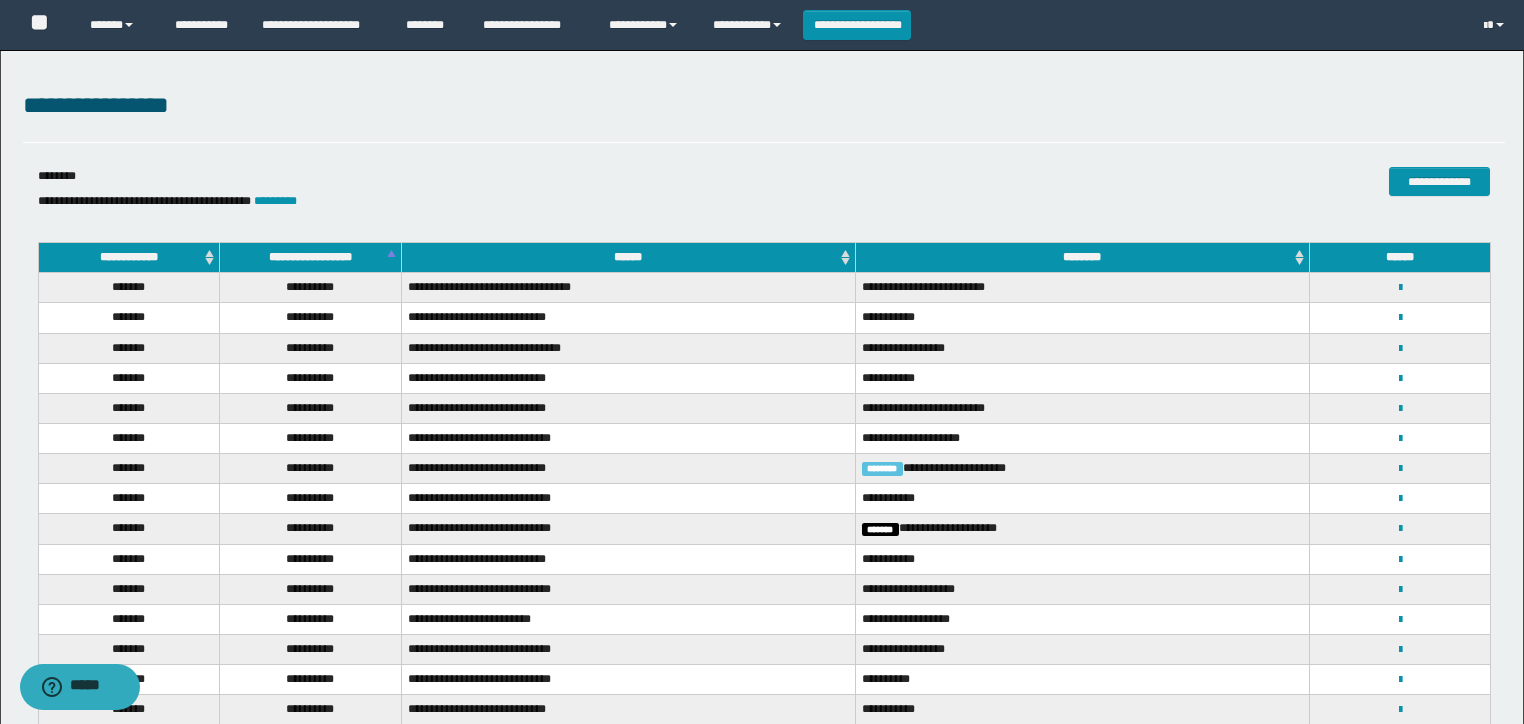 click on "**********" at bounding box center (311, 258) 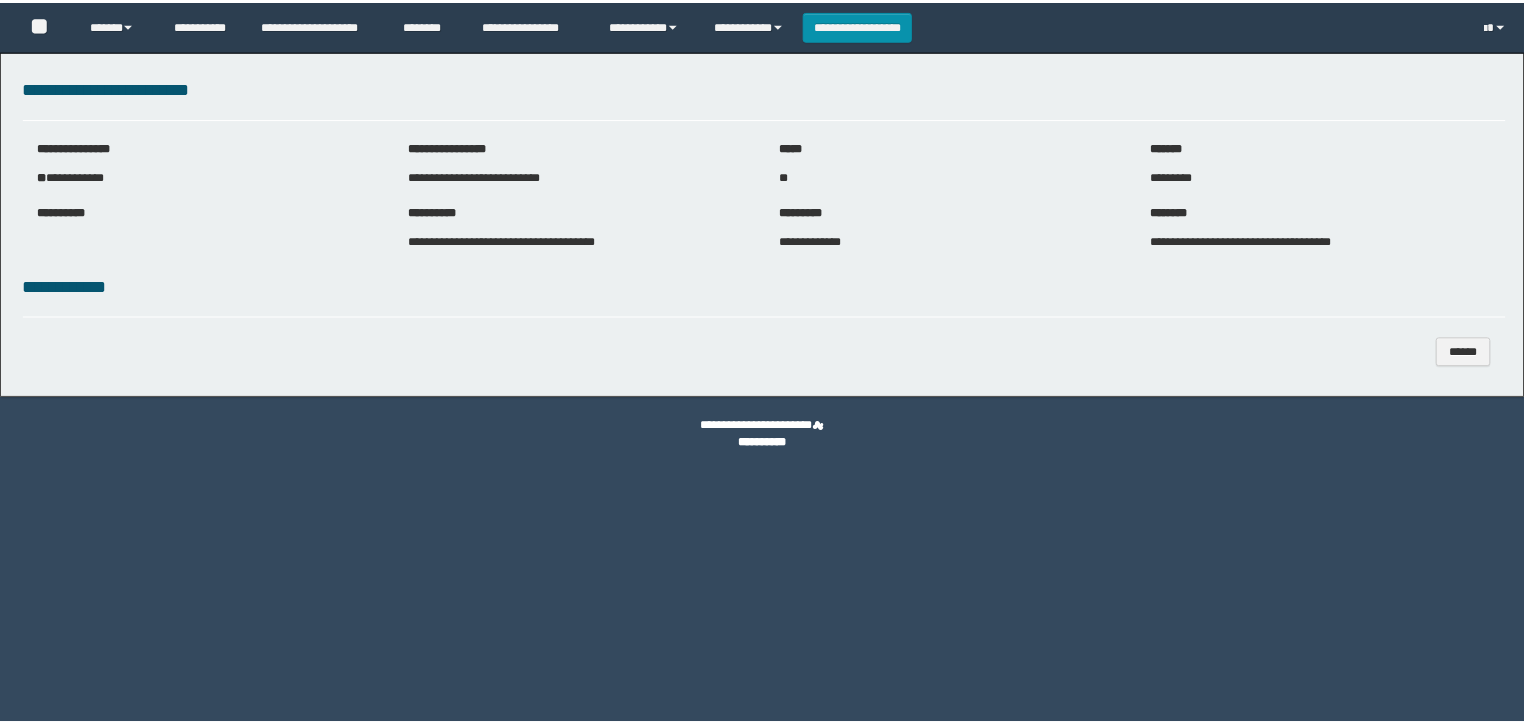 scroll, scrollTop: 0, scrollLeft: 0, axis: both 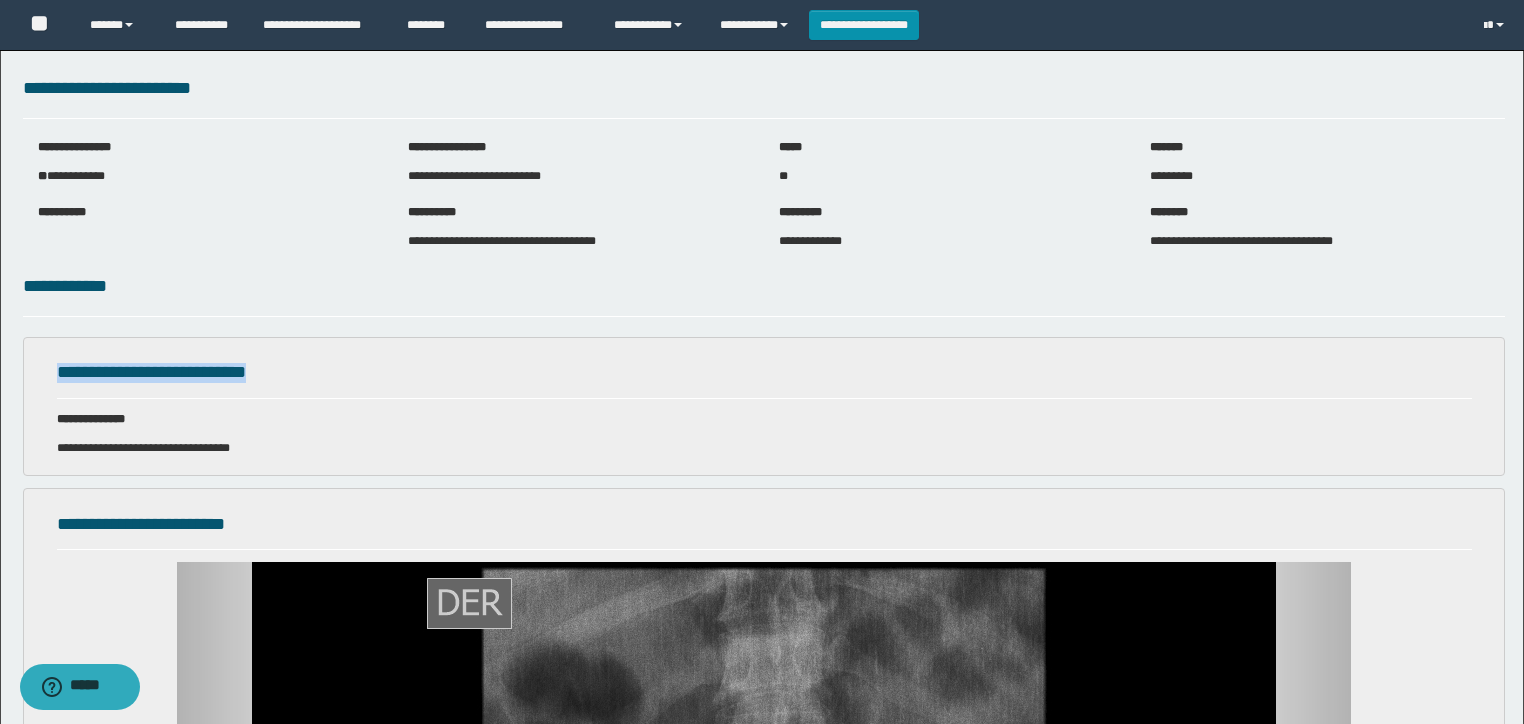 drag, startPoint x: 204, startPoint y: 360, endPoint x: 0, endPoint y: 360, distance: 204 